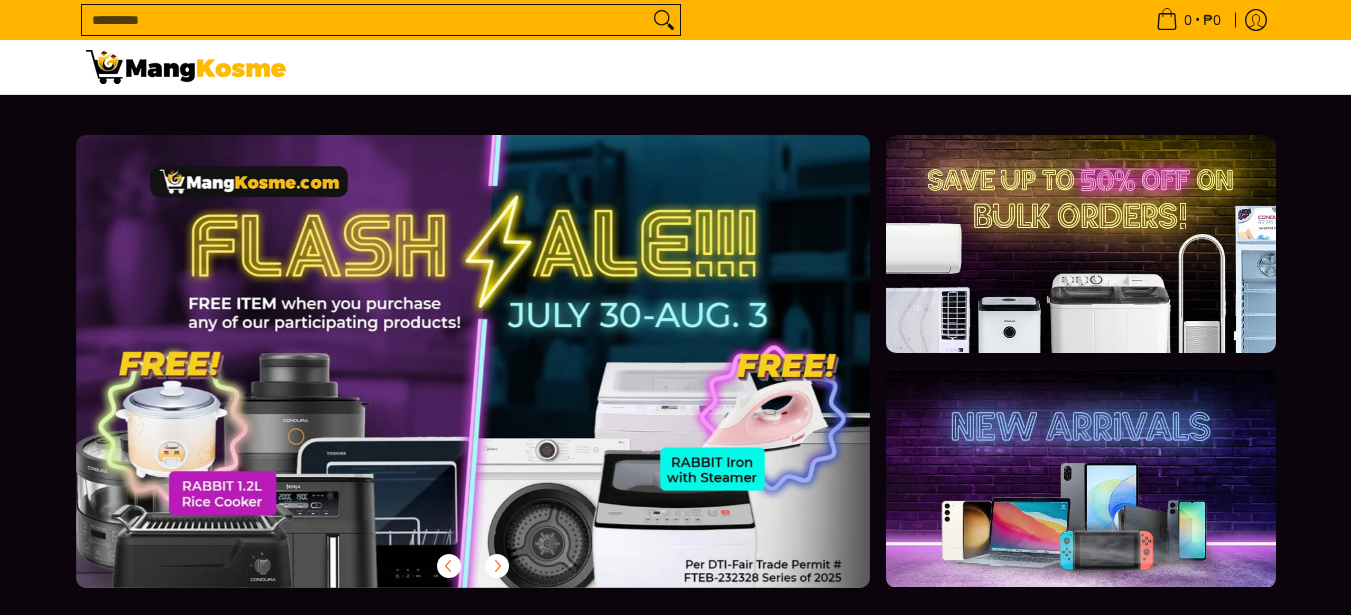 scroll, scrollTop: 252, scrollLeft: 0, axis: vertical 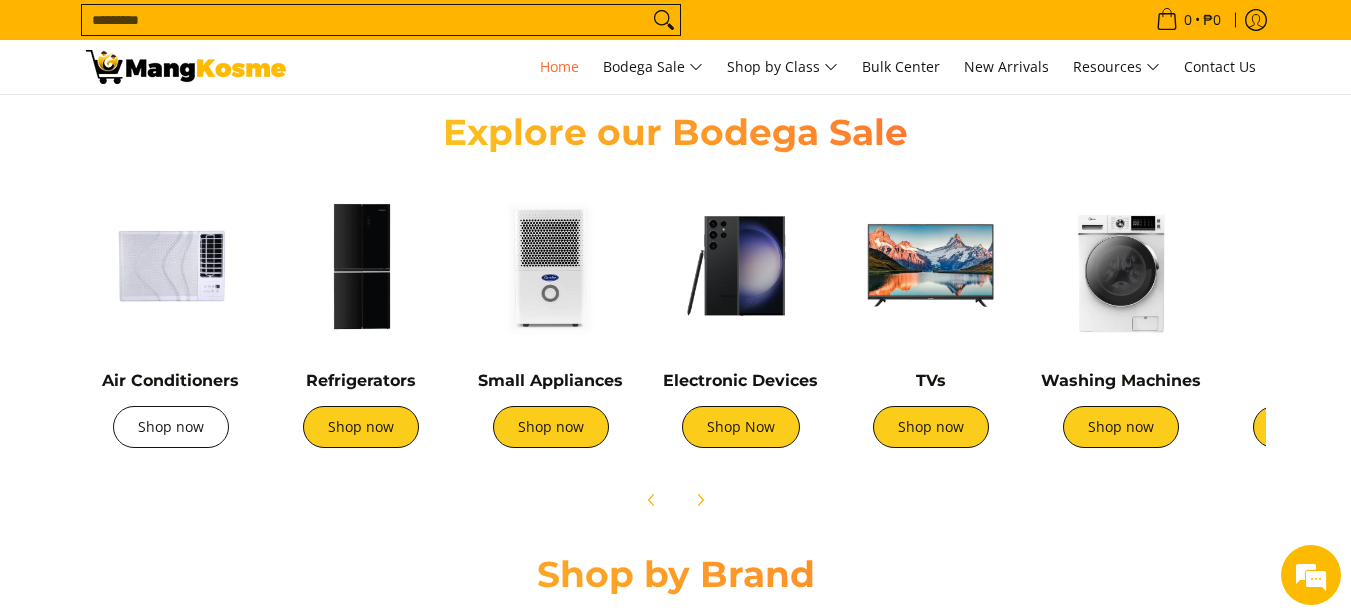 click on "Shop now" at bounding box center (171, 427) 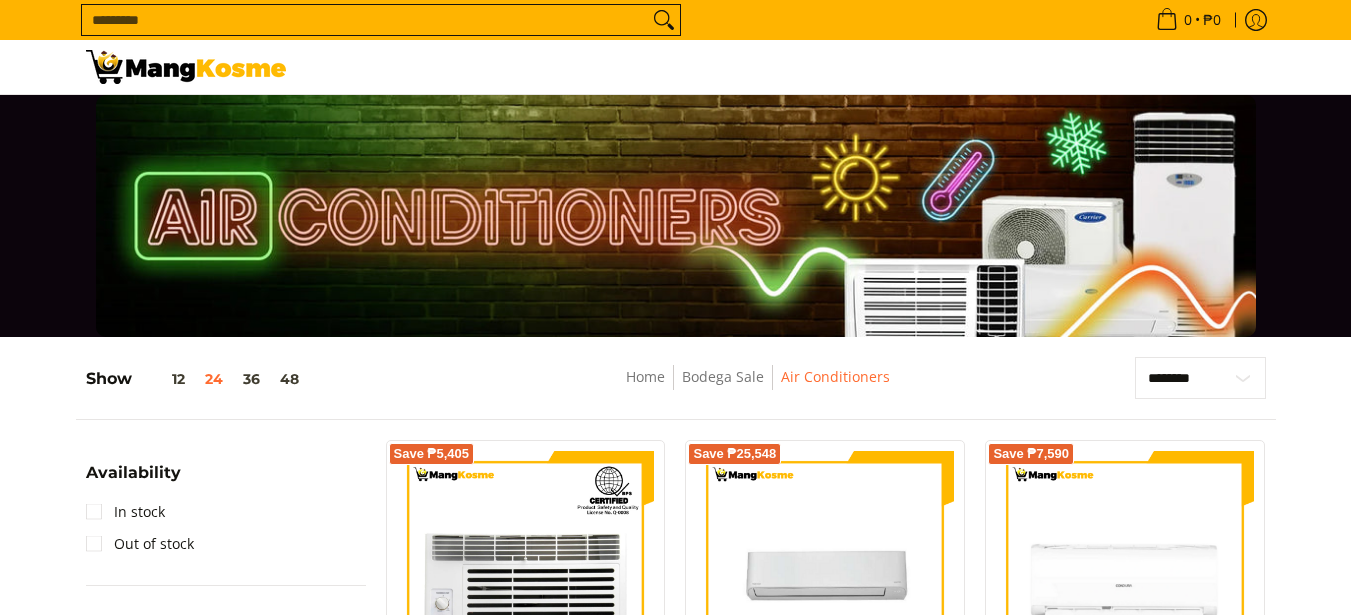 scroll, scrollTop: 0, scrollLeft: 0, axis: both 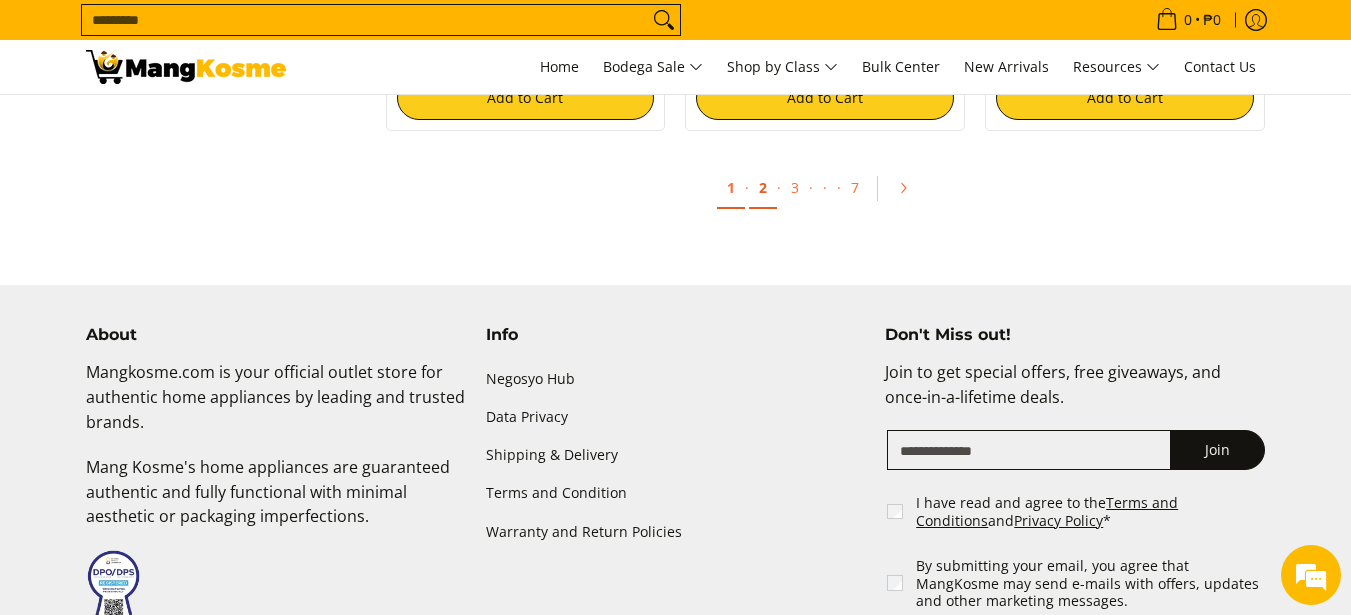 click on "2" at bounding box center (763, 188) 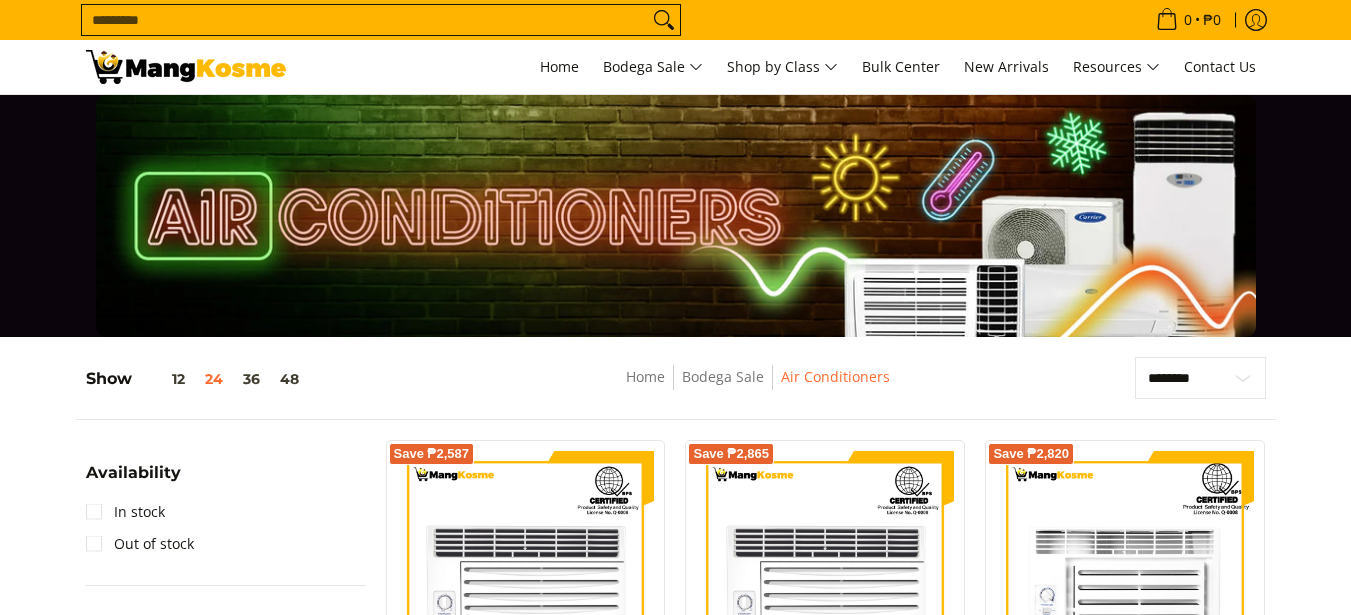 scroll, scrollTop: 200, scrollLeft: 0, axis: vertical 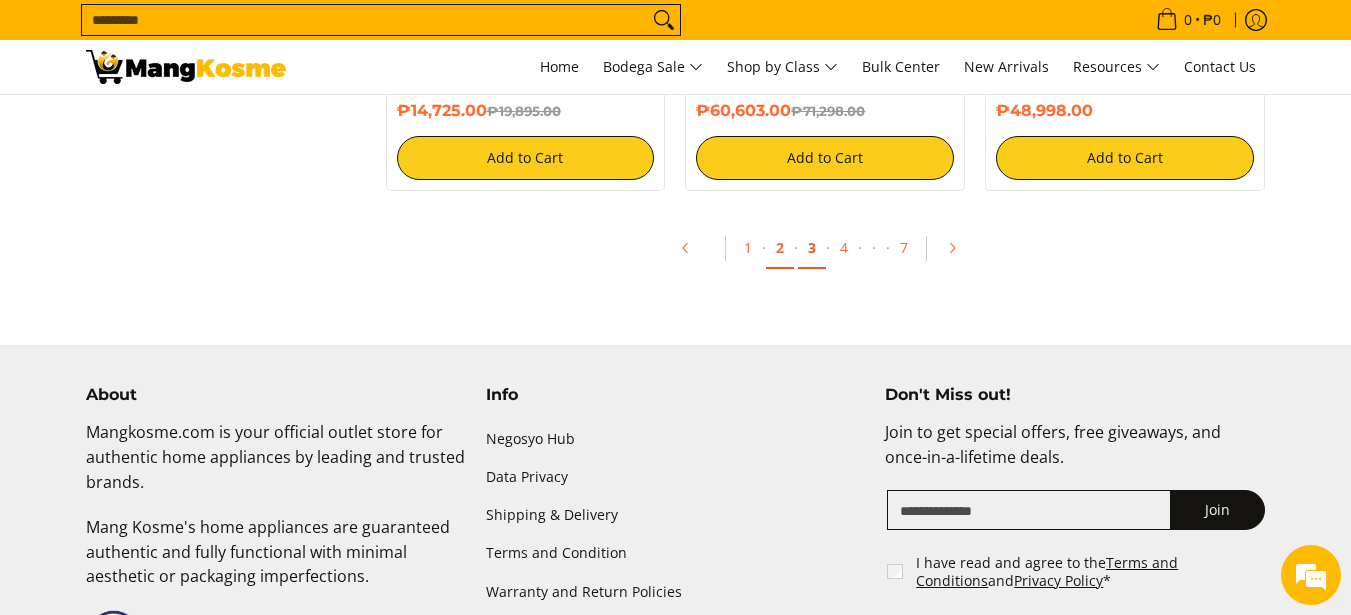 click on "3" at bounding box center (812, 248) 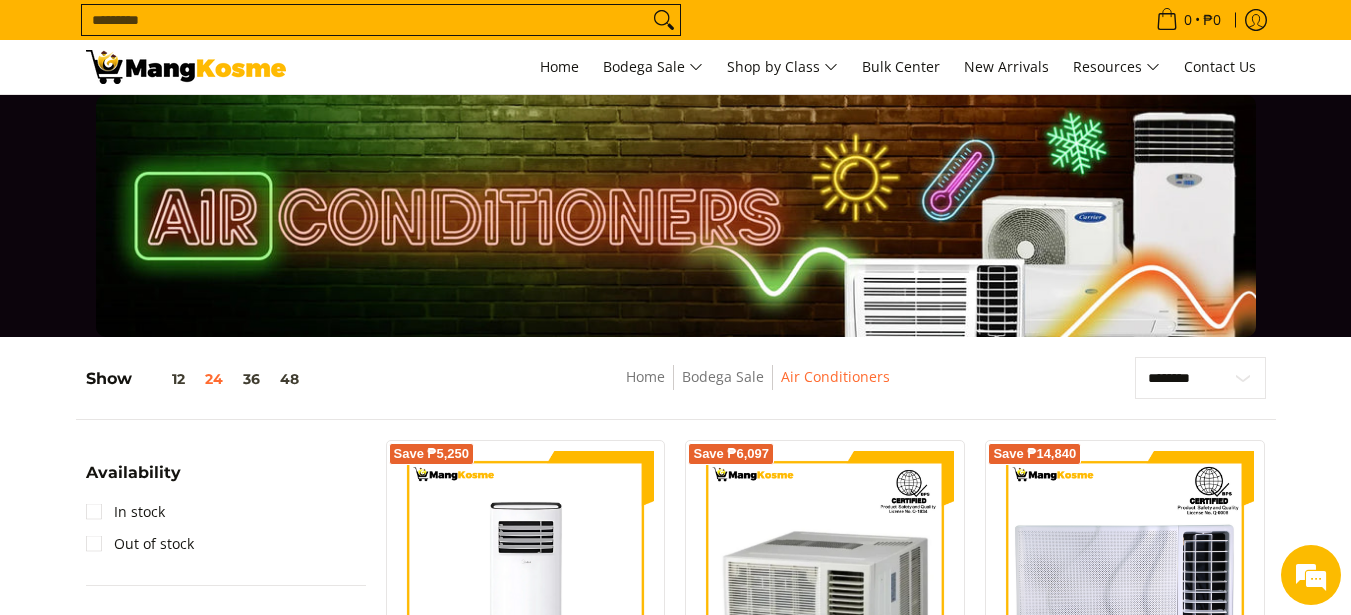 scroll, scrollTop: 400, scrollLeft: 0, axis: vertical 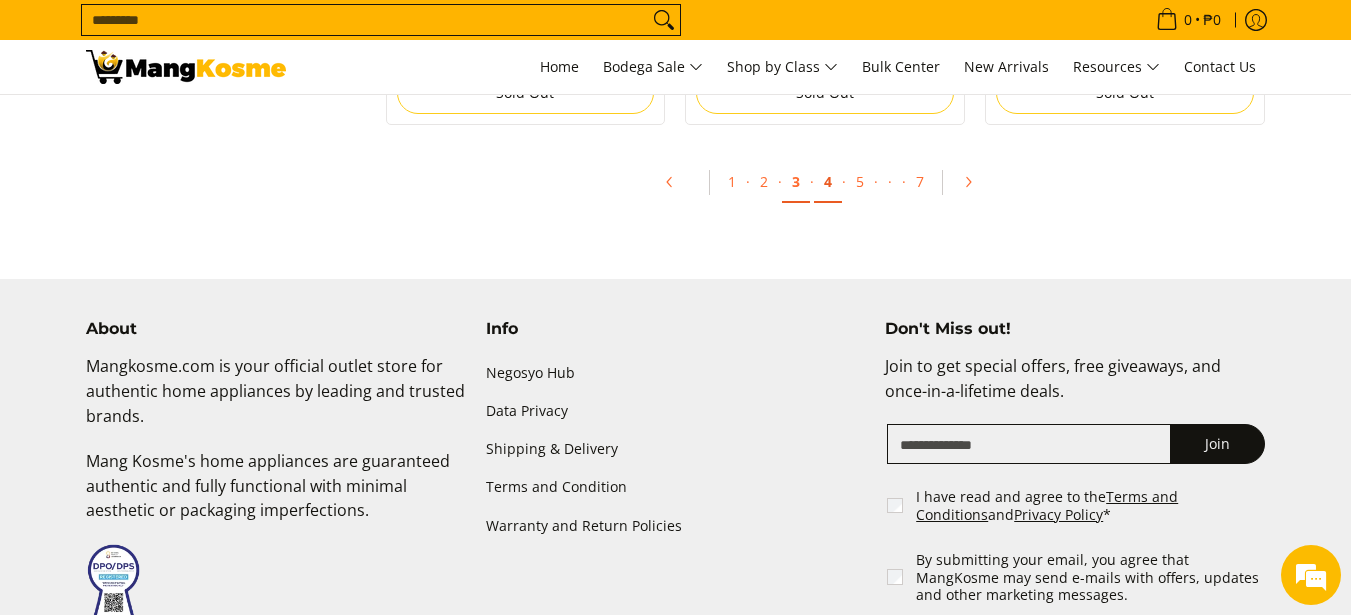 click on "4" at bounding box center [828, 182] 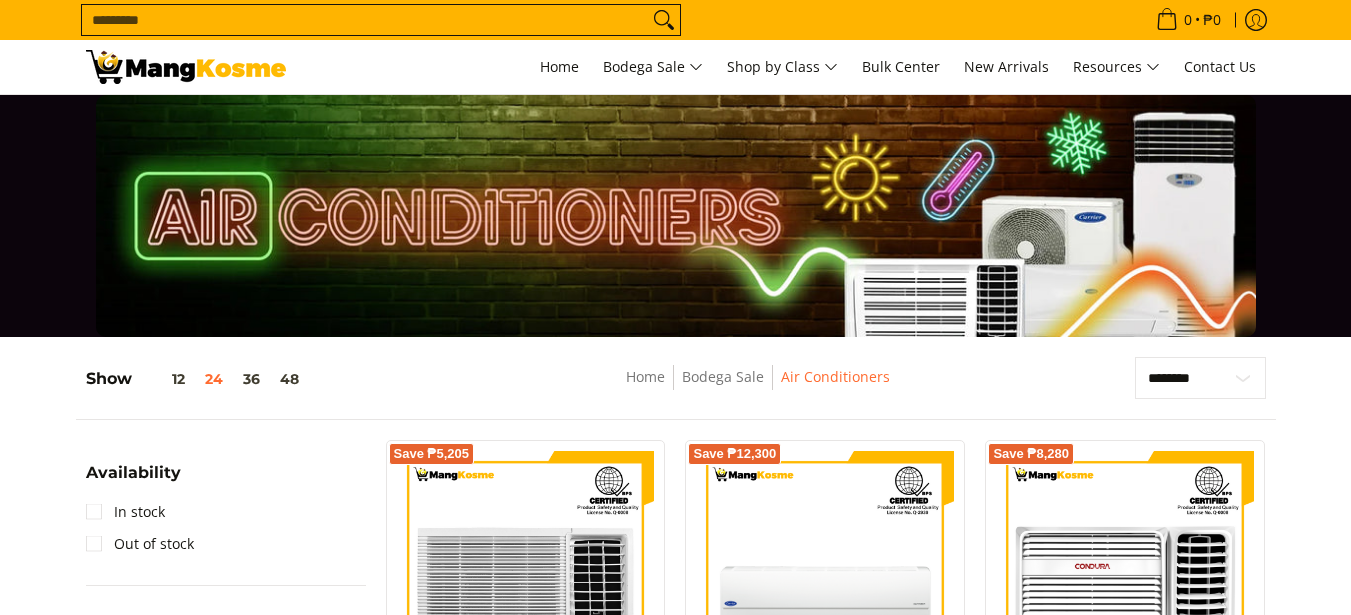 scroll, scrollTop: 0, scrollLeft: 0, axis: both 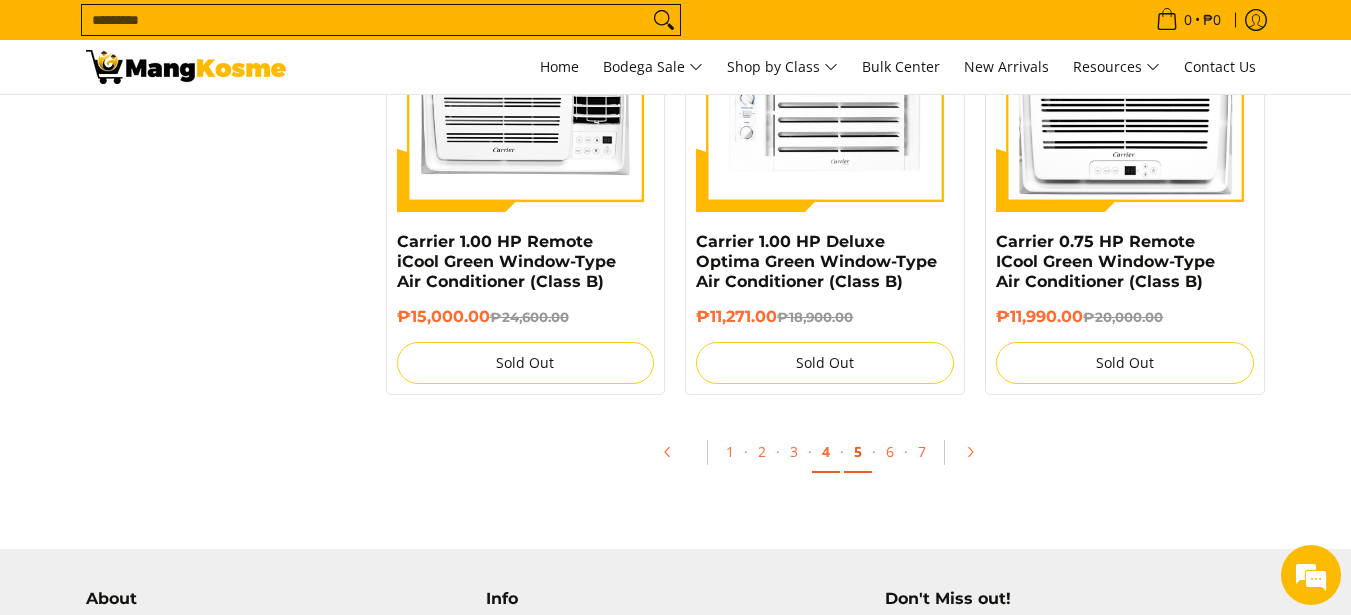 click on "5" at bounding box center [858, 452] 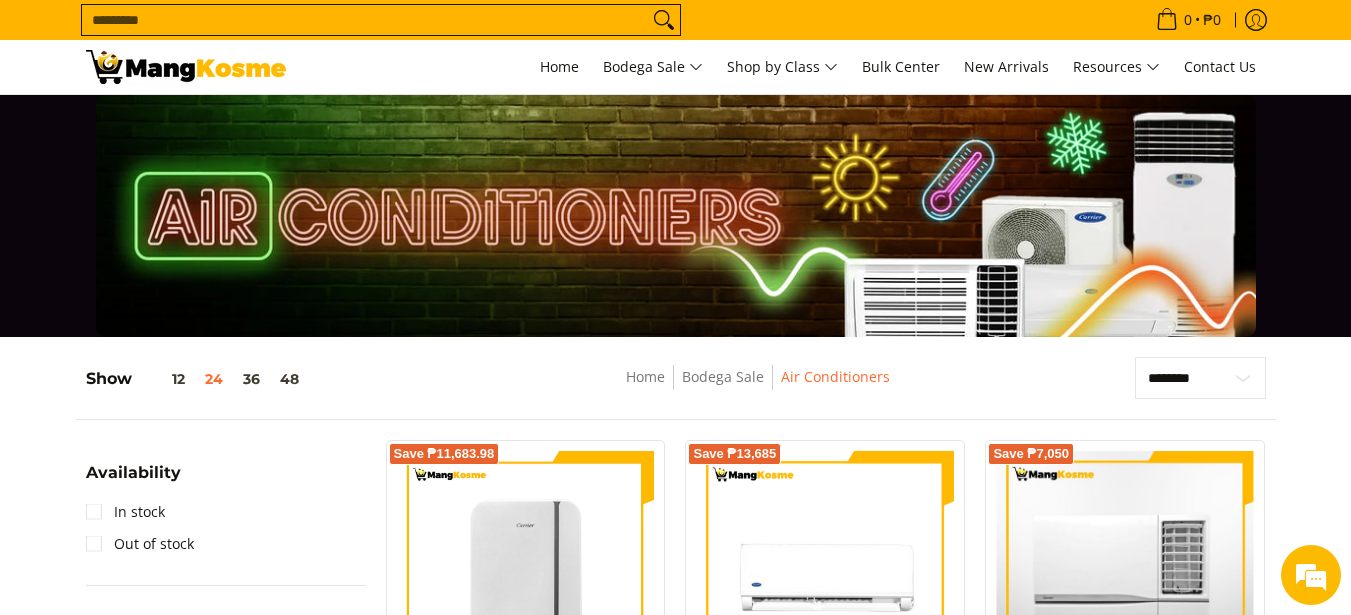 scroll, scrollTop: 300, scrollLeft: 0, axis: vertical 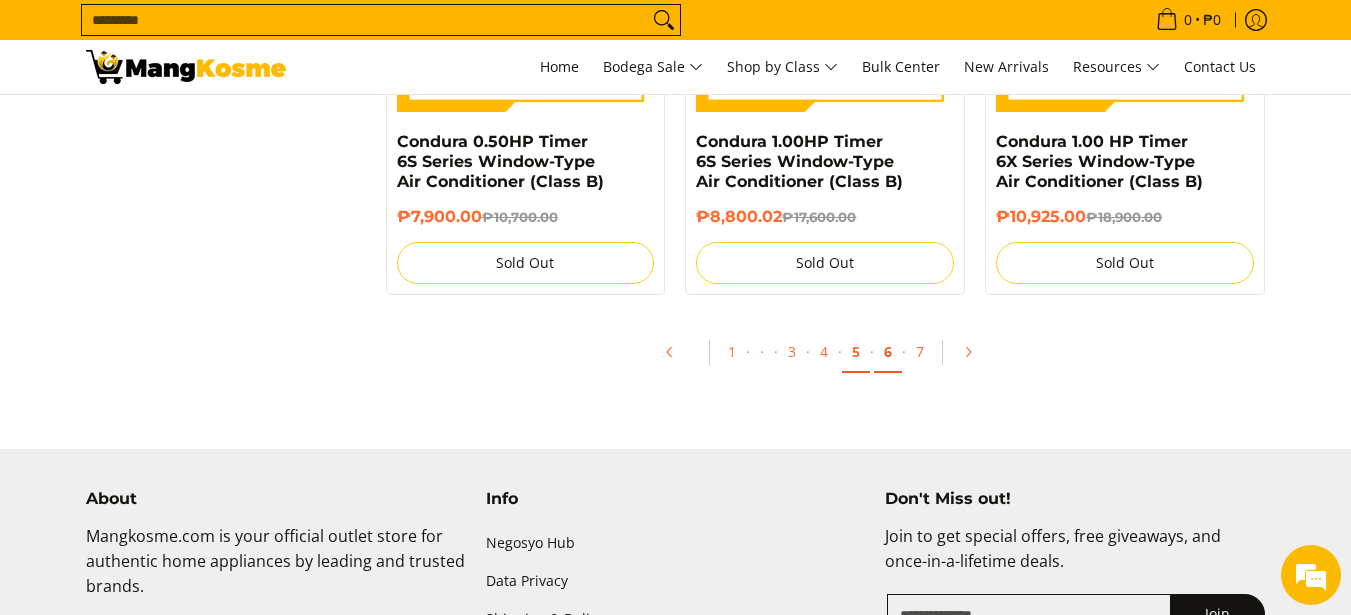 click on "6" at bounding box center (888, 352) 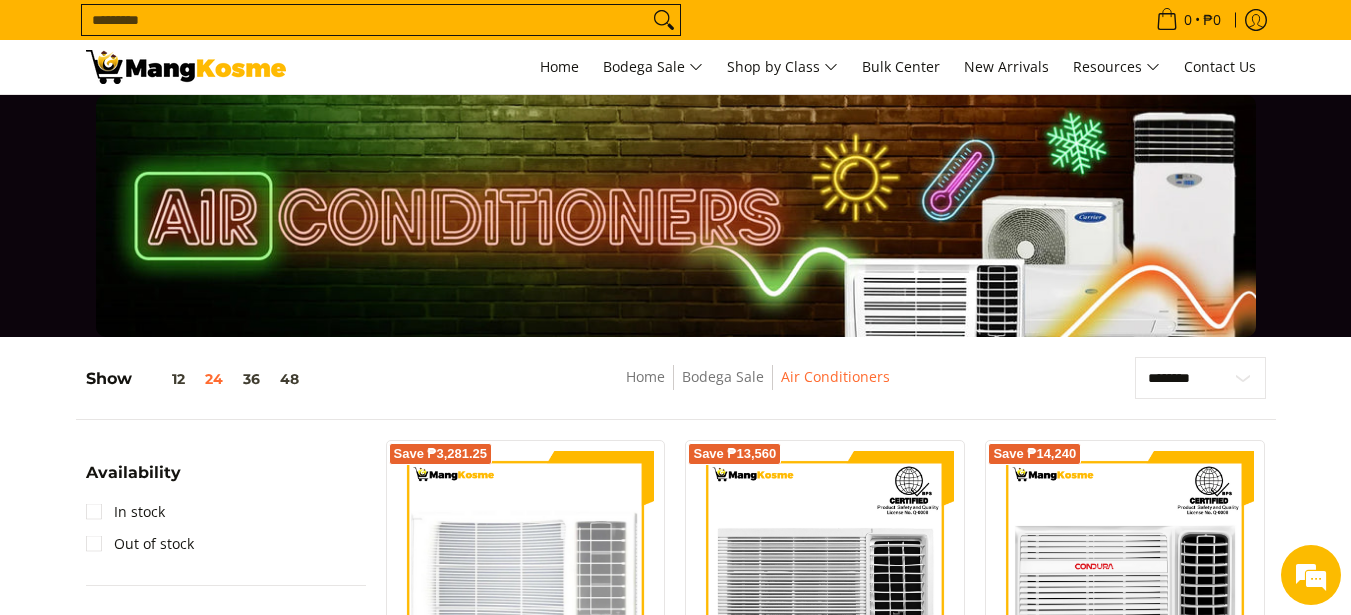 scroll, scrollTop: 300, scrollLeft: 0, axis: vertical 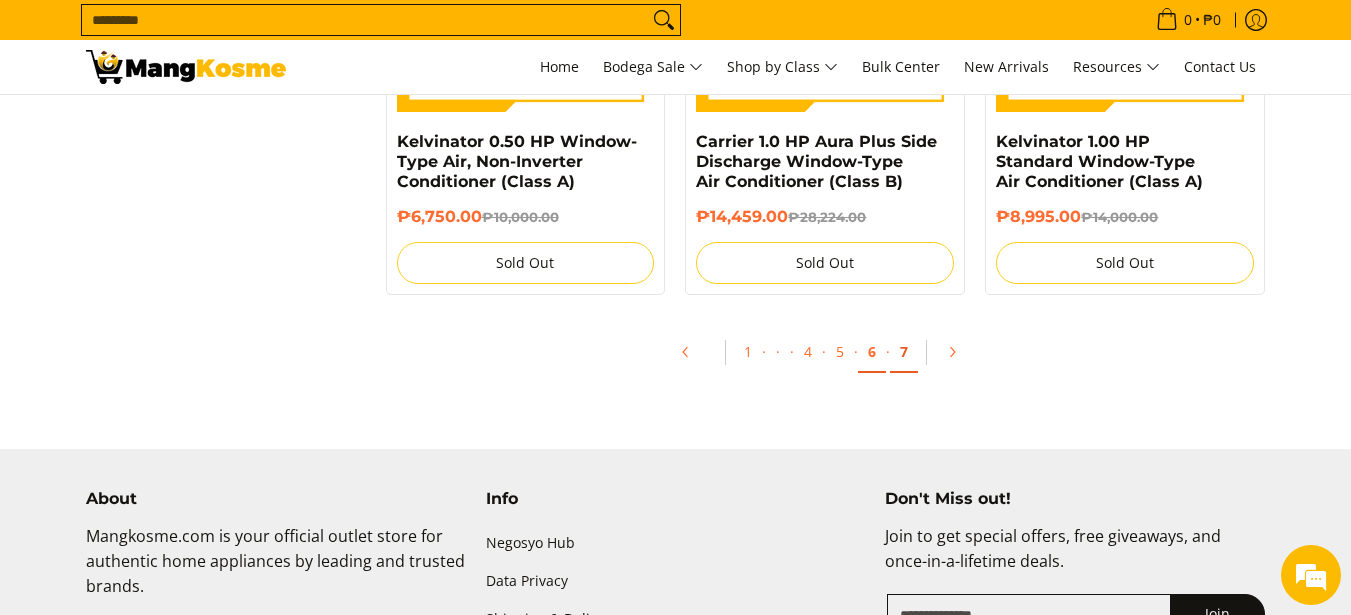 click on "7" at bounding box center (904, 352) 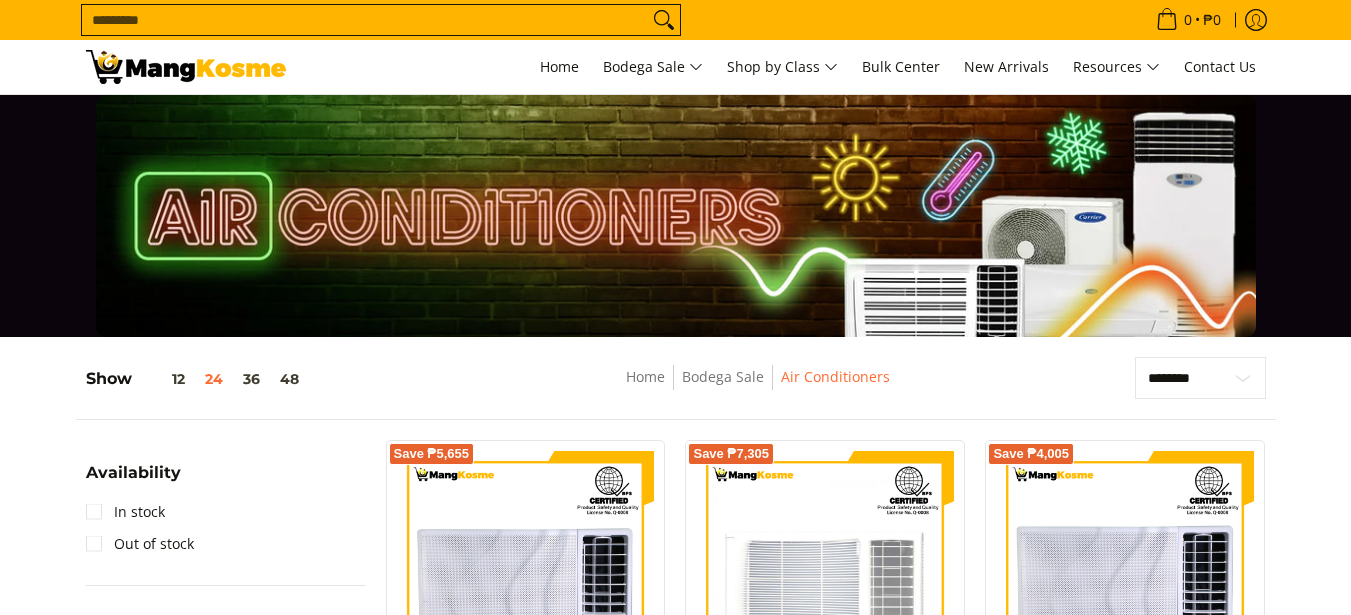 scroll, scrollTop: 200, scrollLeft: 0, axis: vertical 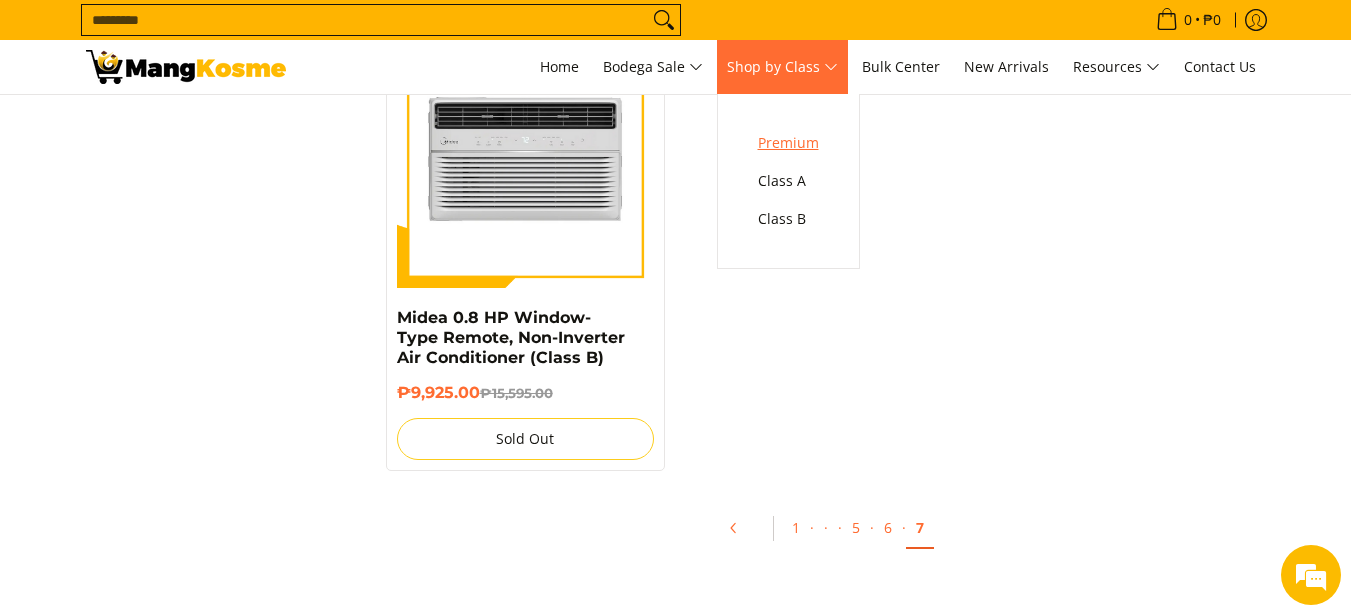 click on "Premium" at bounding box center (788, 143) 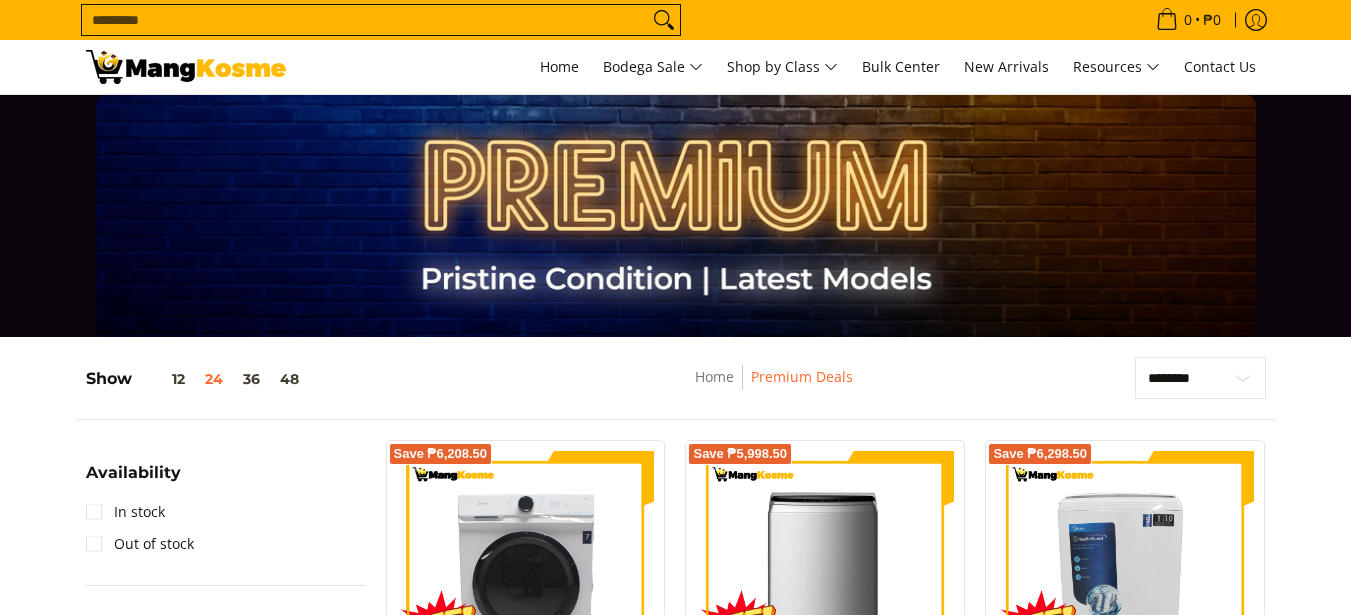 scroll, scrollTop: 0, scrollLeft: 0, axis: both 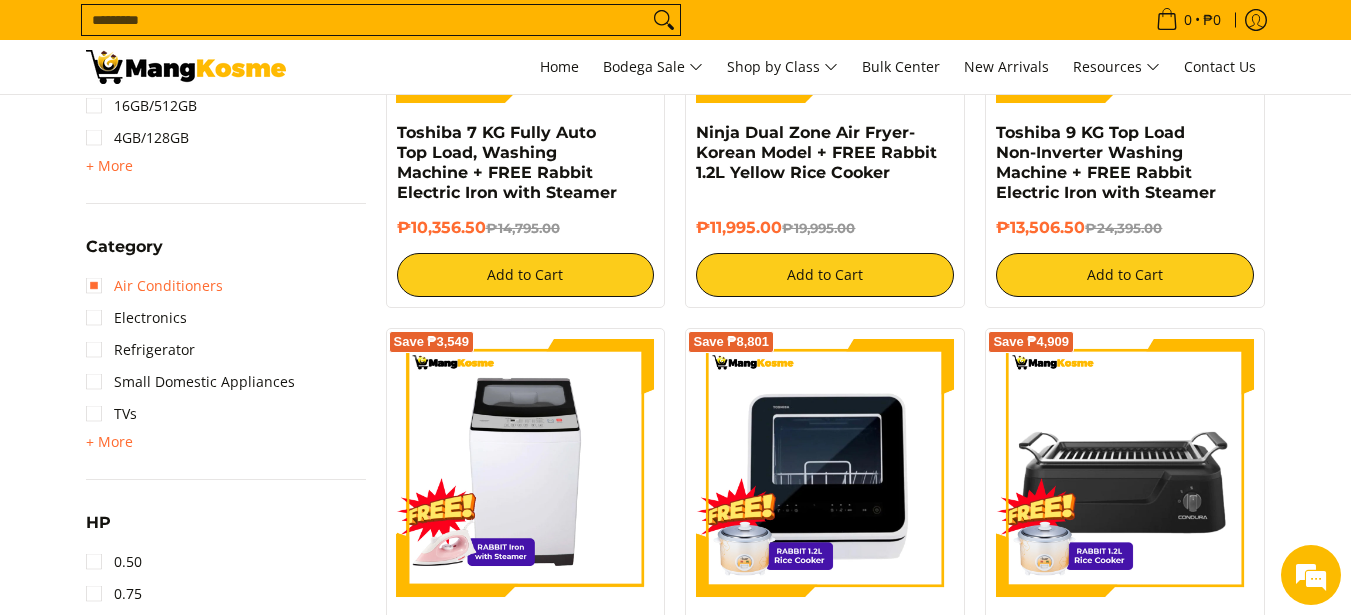 click on "Air Conditioners" at bounding box center [154, 286] 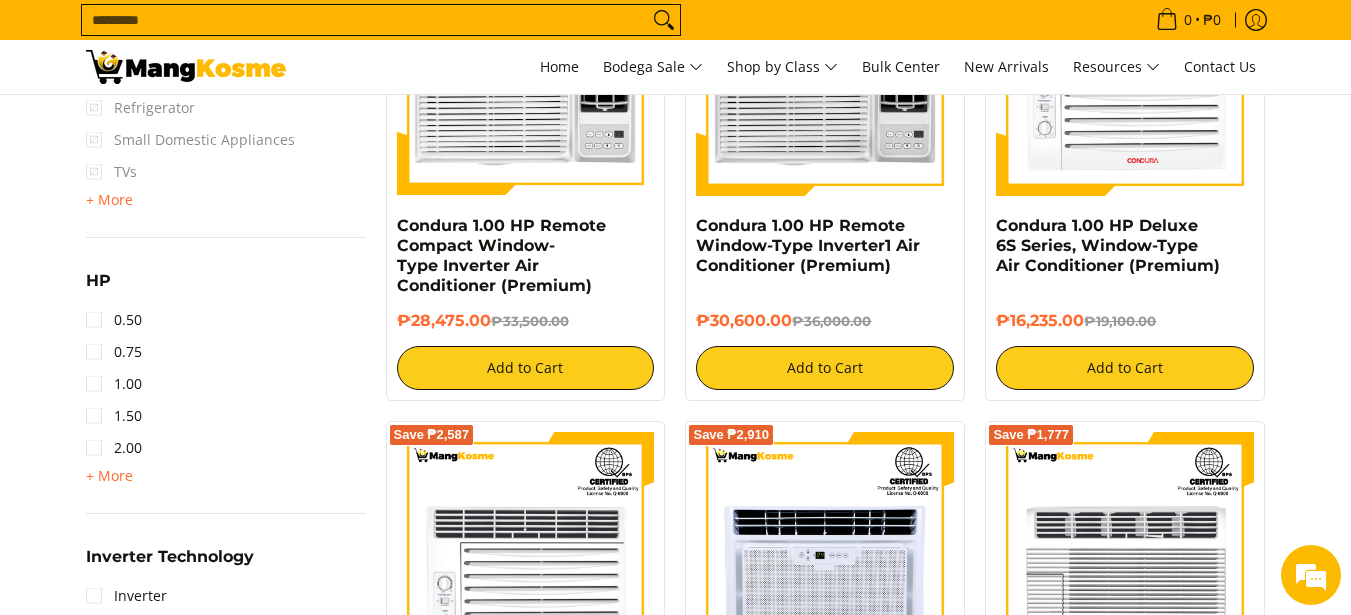 scroll, scrollTop: 1462, scrollLeft: 0, axis: vertical 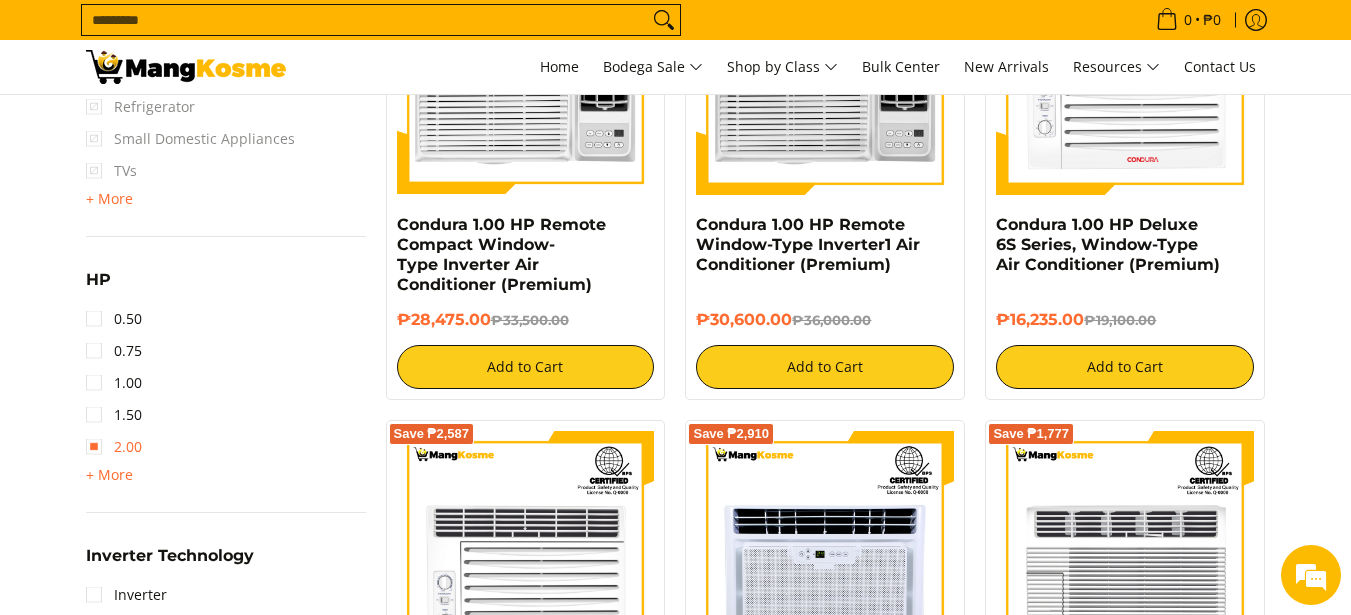 click on "2.00" at bounding box center [114, 447] 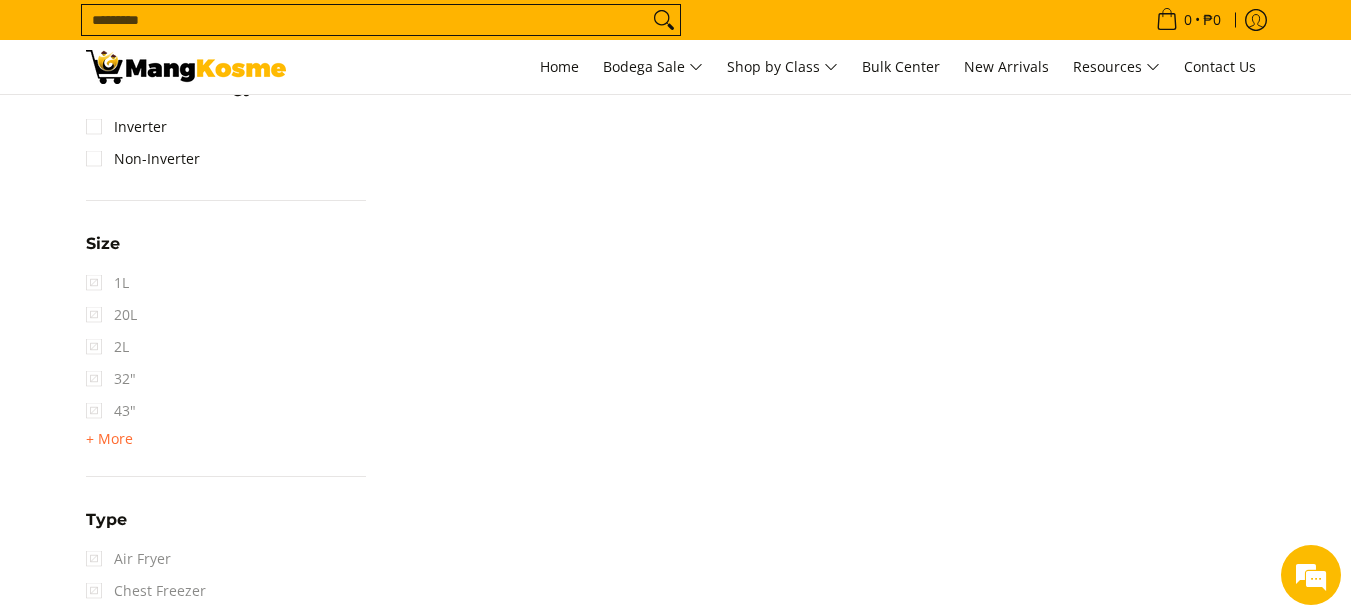 scroll, scrollTop: 1862, scrollLeft: 0, axis: vertical 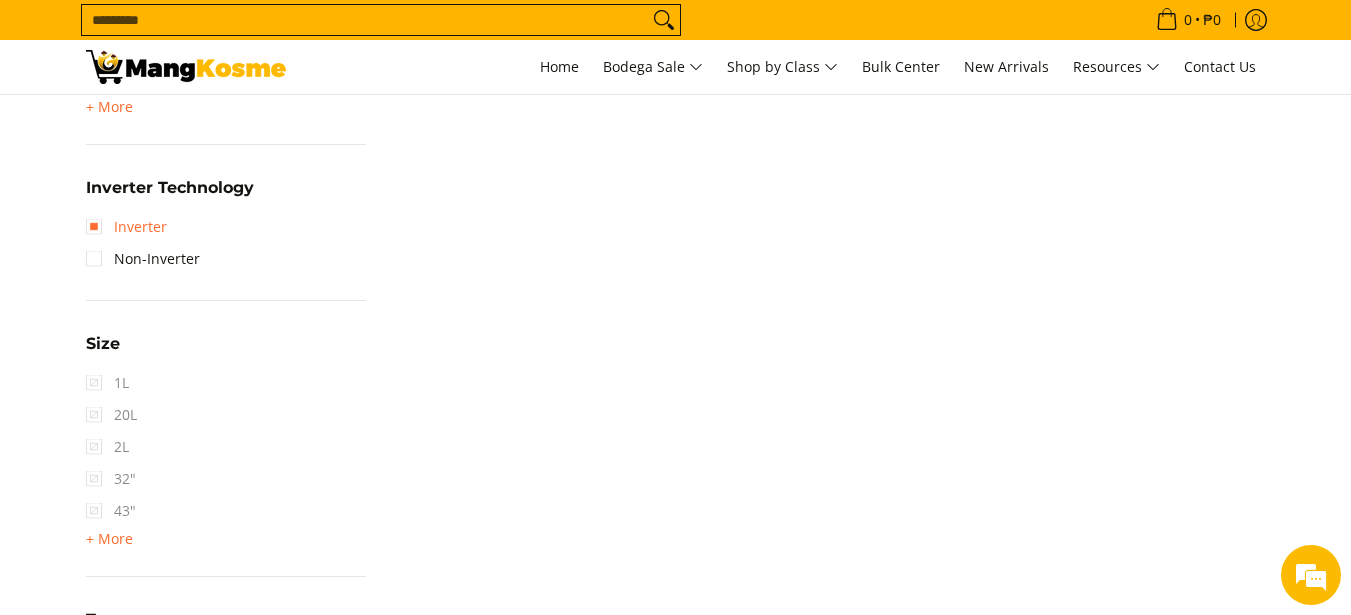 click on "Inverter" at bounding box center (126, 227) 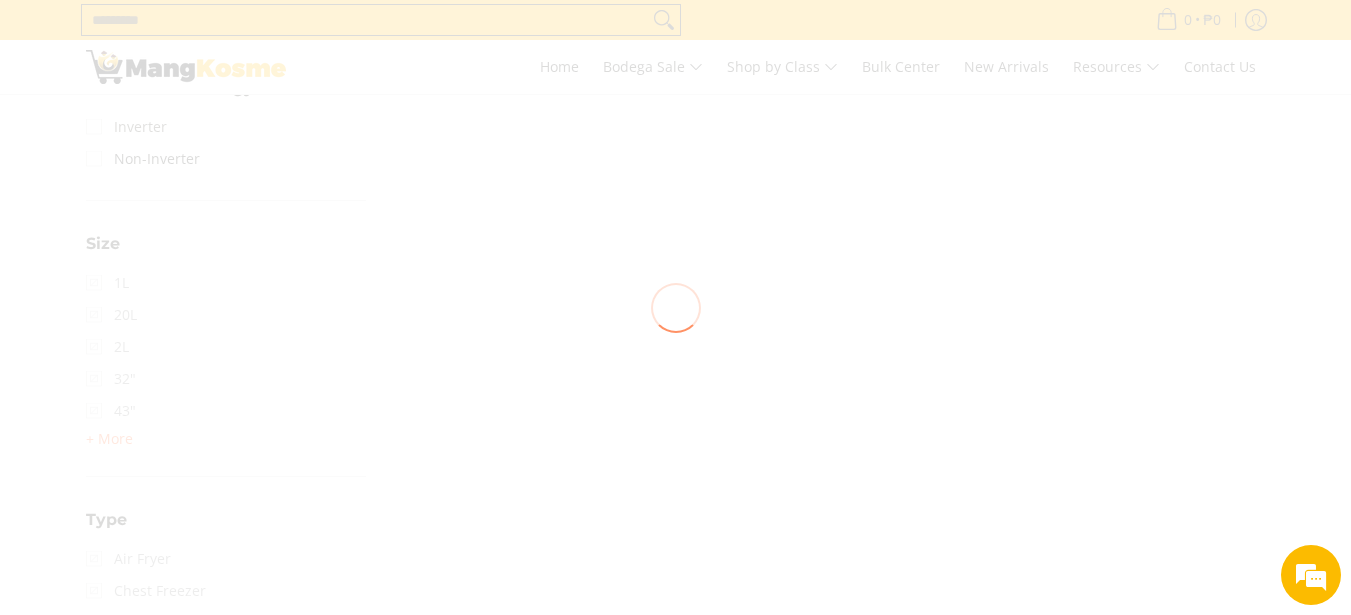 scroll, scrollTop: 2062, scrollLeft: 0, axis: vertical 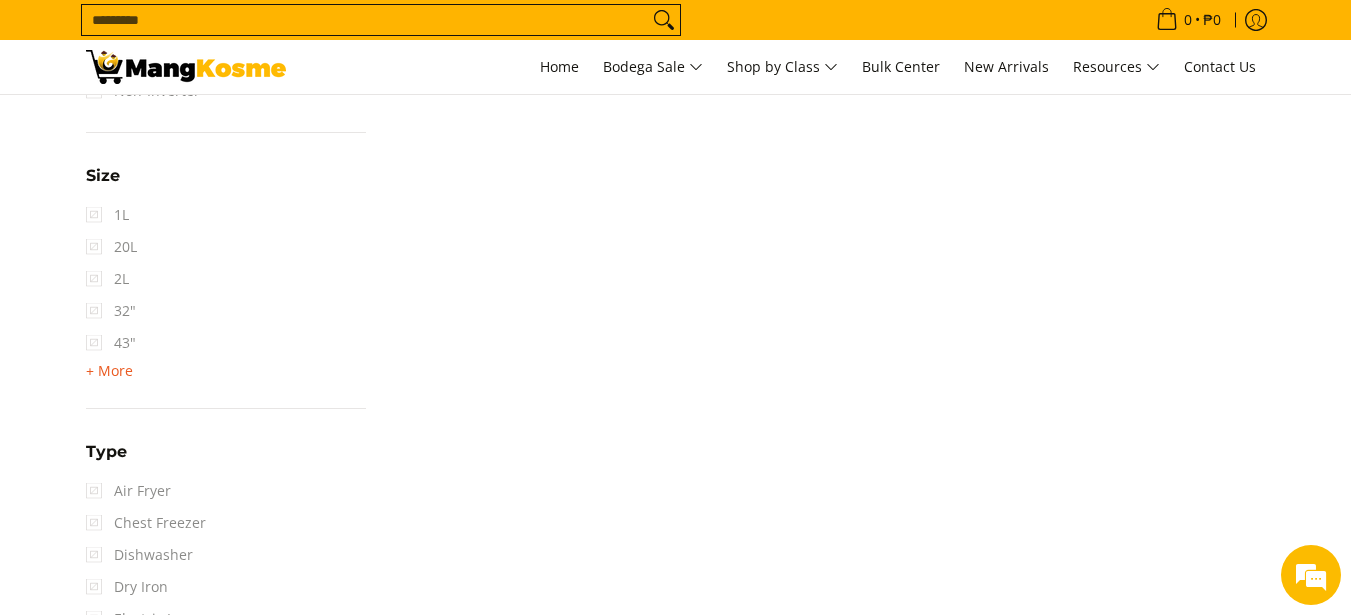 click on "+ More" at bounding box center [109, 371] 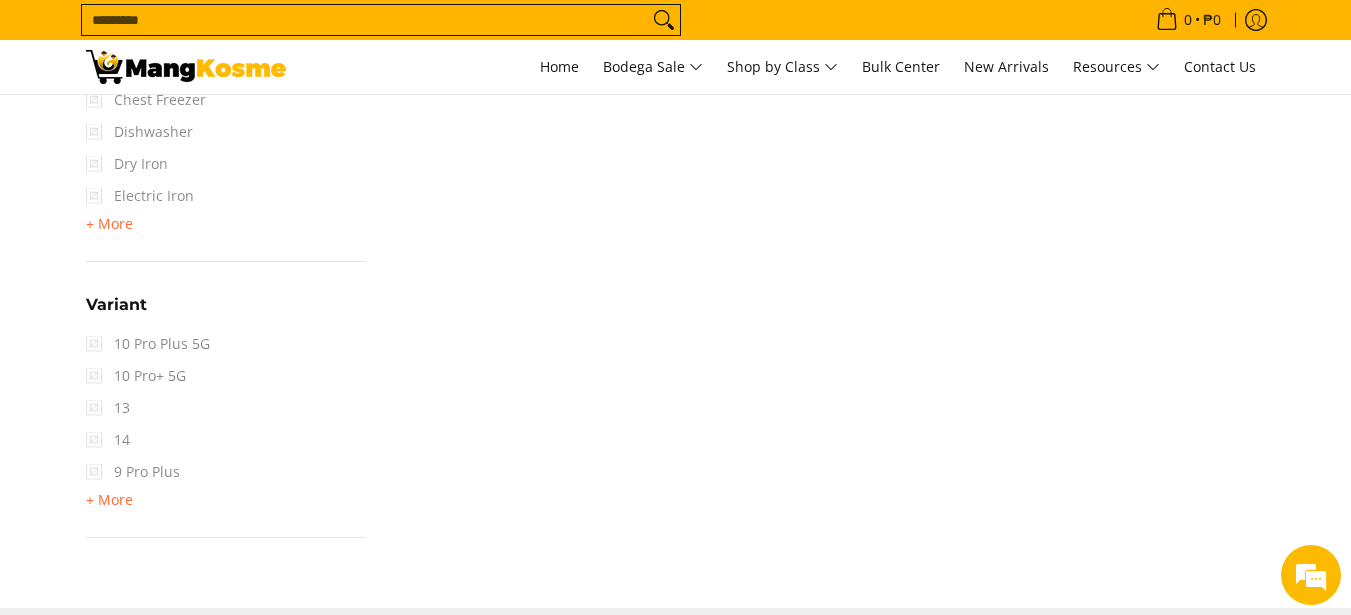 scroll, scrollTop: 2662, scrollLeft: 0, axis: vertical 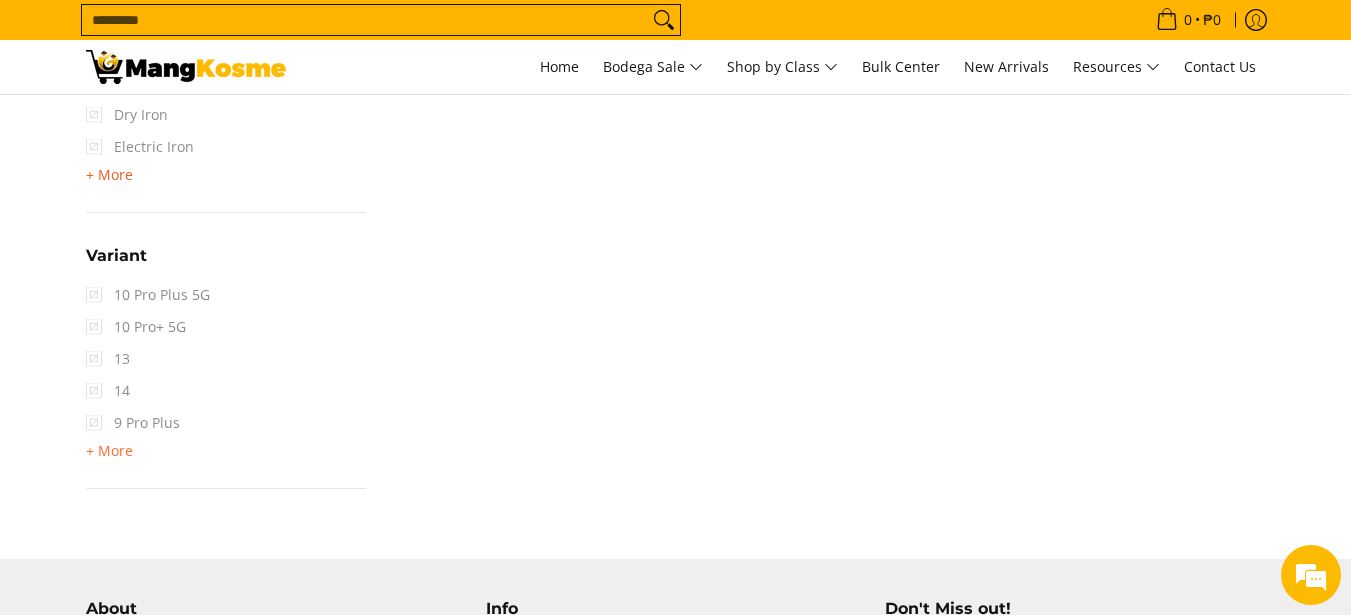 click on "+ More" at bounding box center [109, 175] 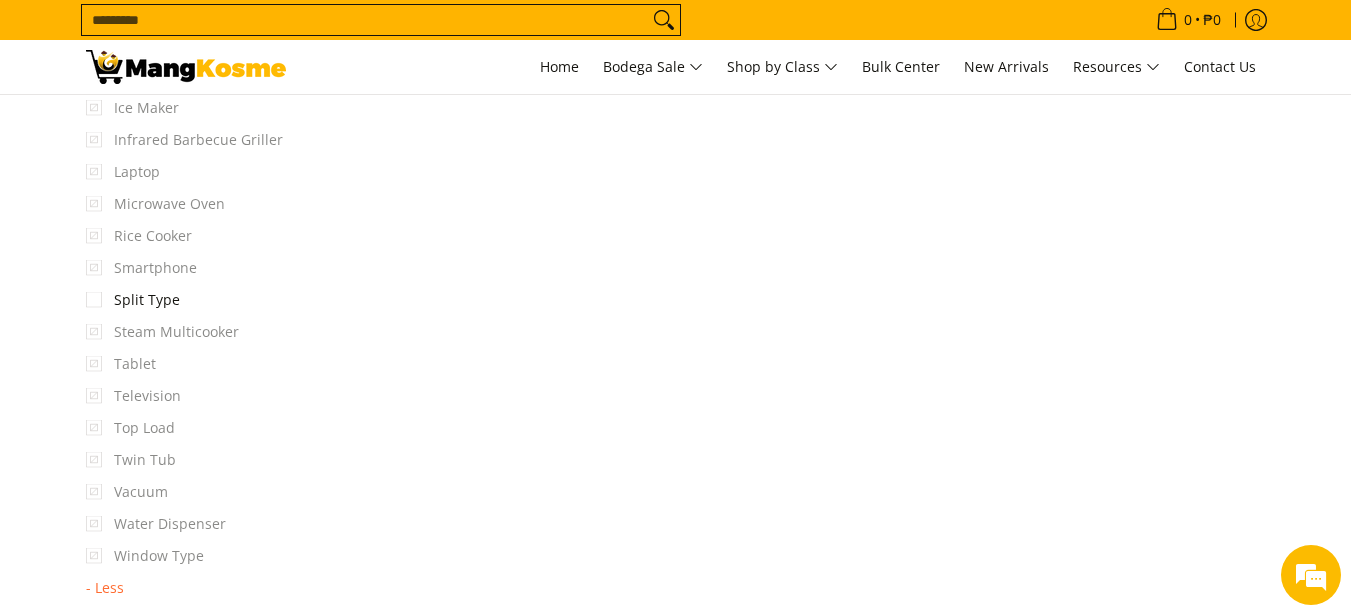scroll, scrollTop: 2762, scrollLeft: 0, axis: vertical 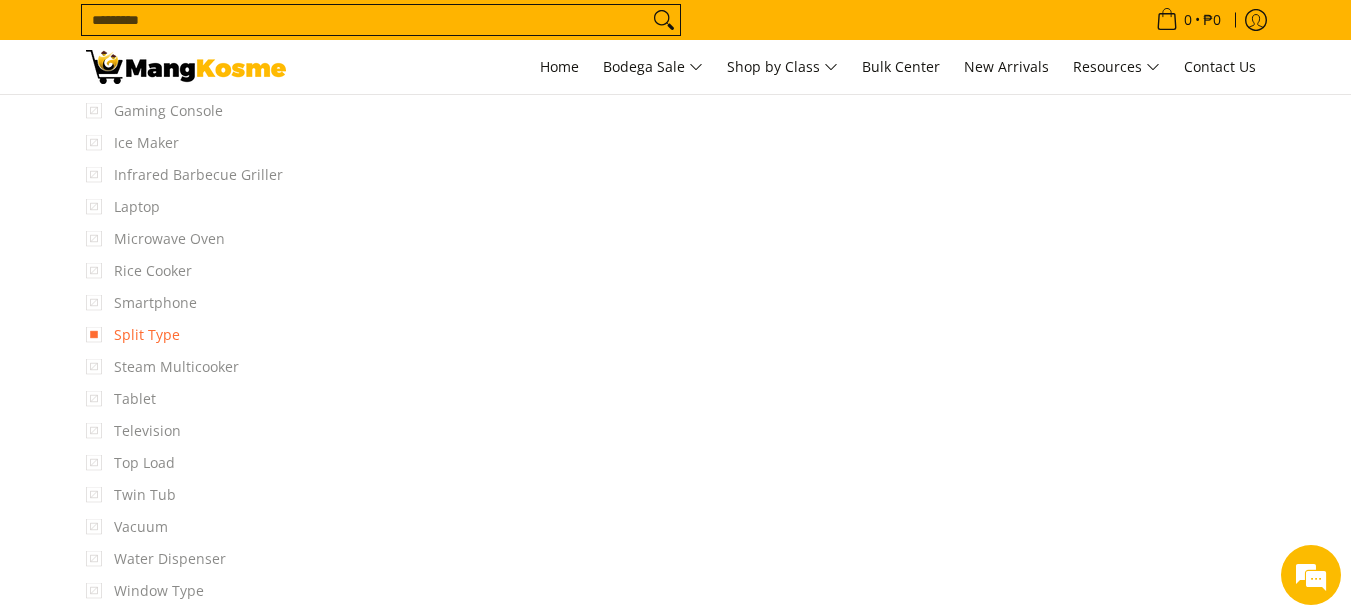 click on "Split Type" at bounding box center [133, 335] 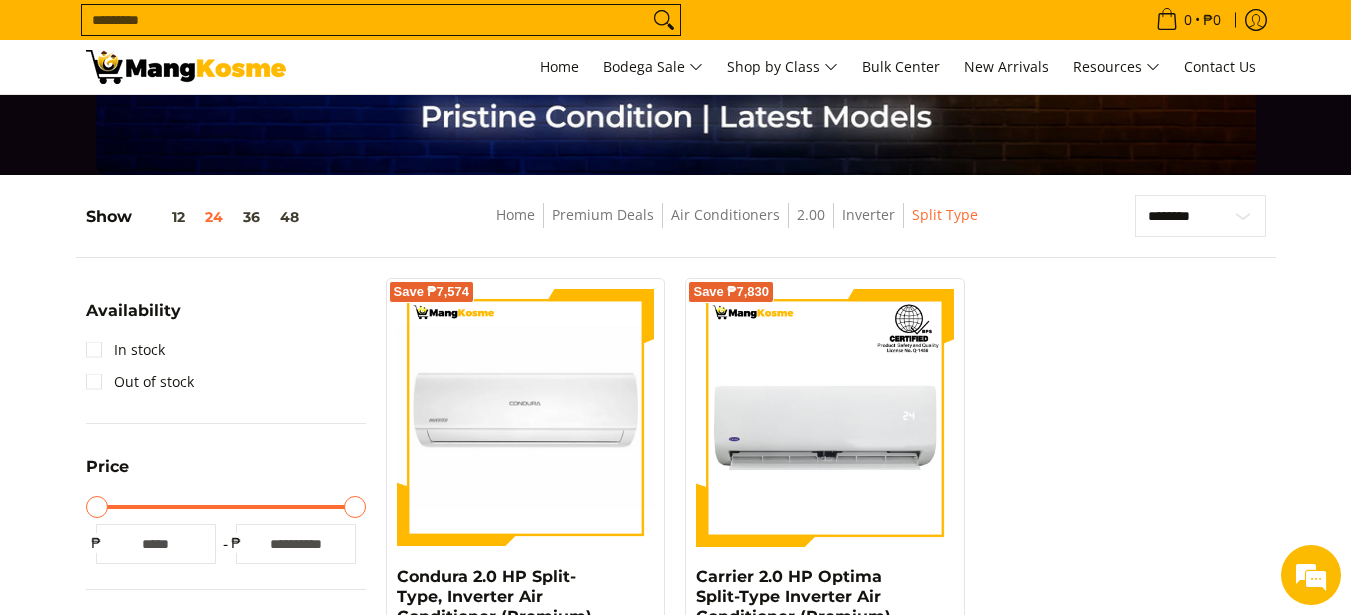 scroll, scrollTop: 0, scrollLeft: 0, axis: both 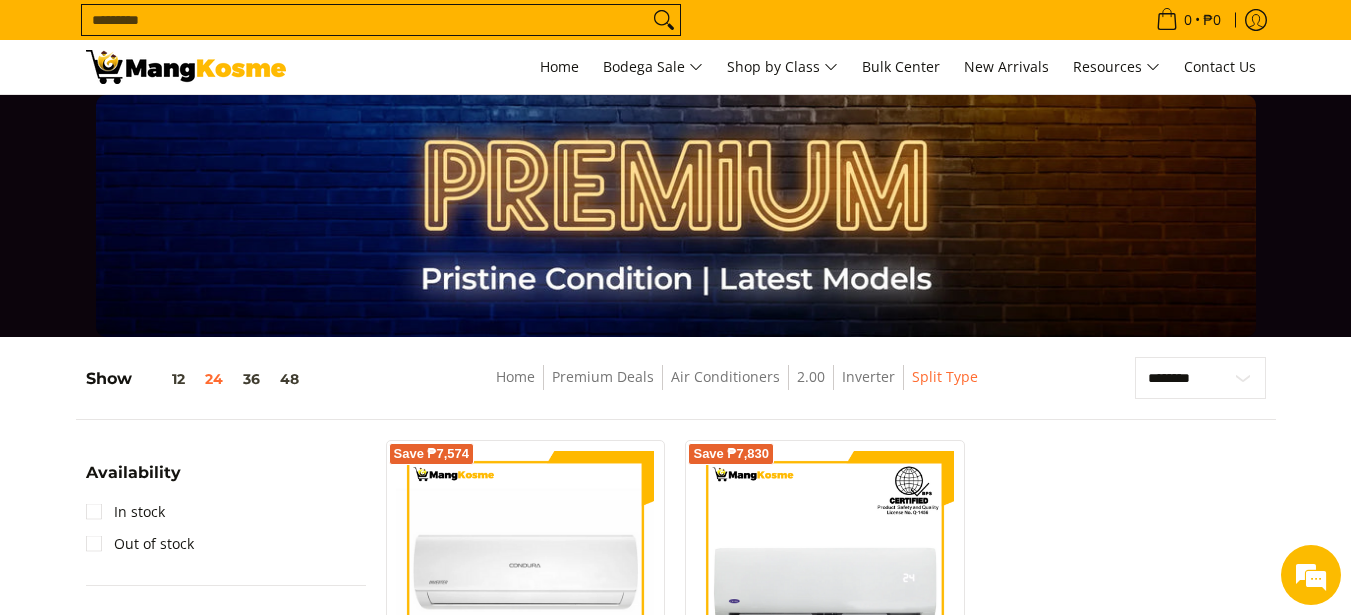 click at bounding box center (186, 67) 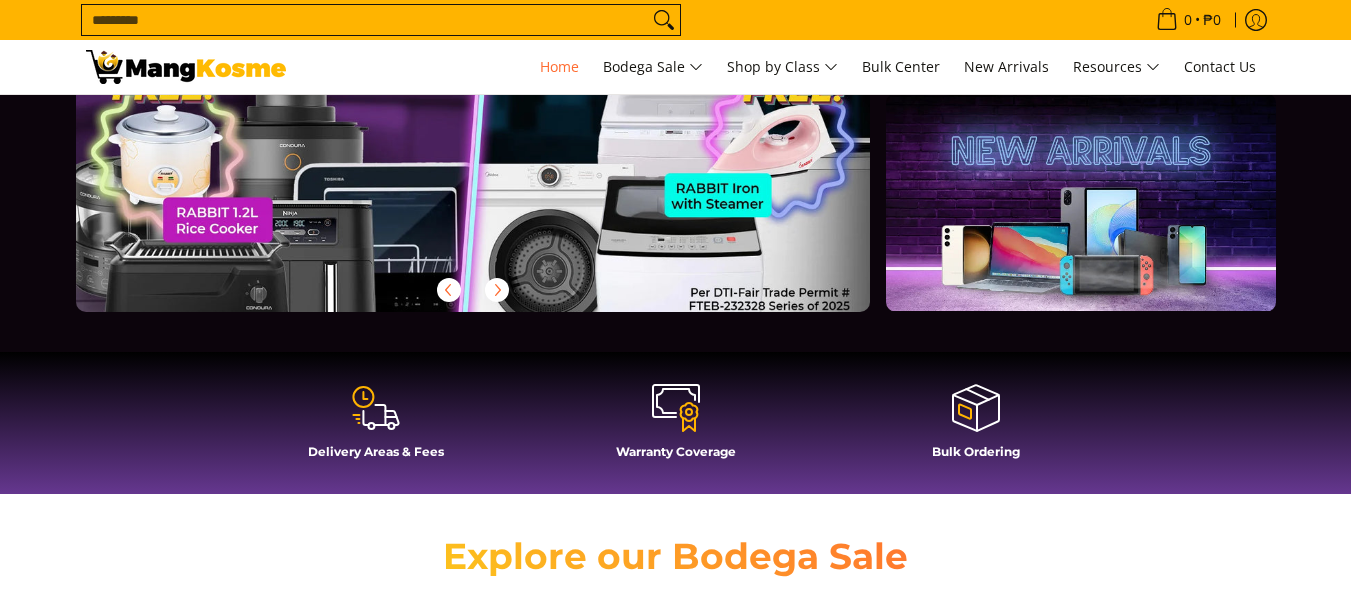 scroll, scrollTop: 0, scrollLeft: 0, axis: both 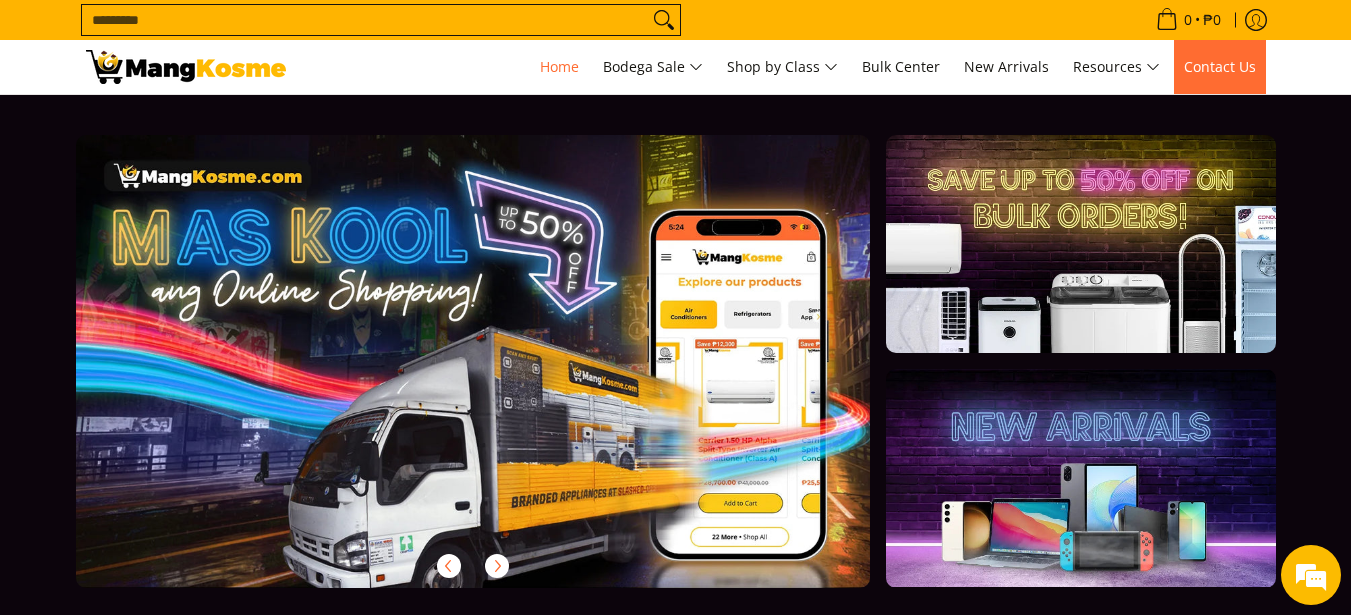 click on "Contact Us" at bounding box center (1220, 66) 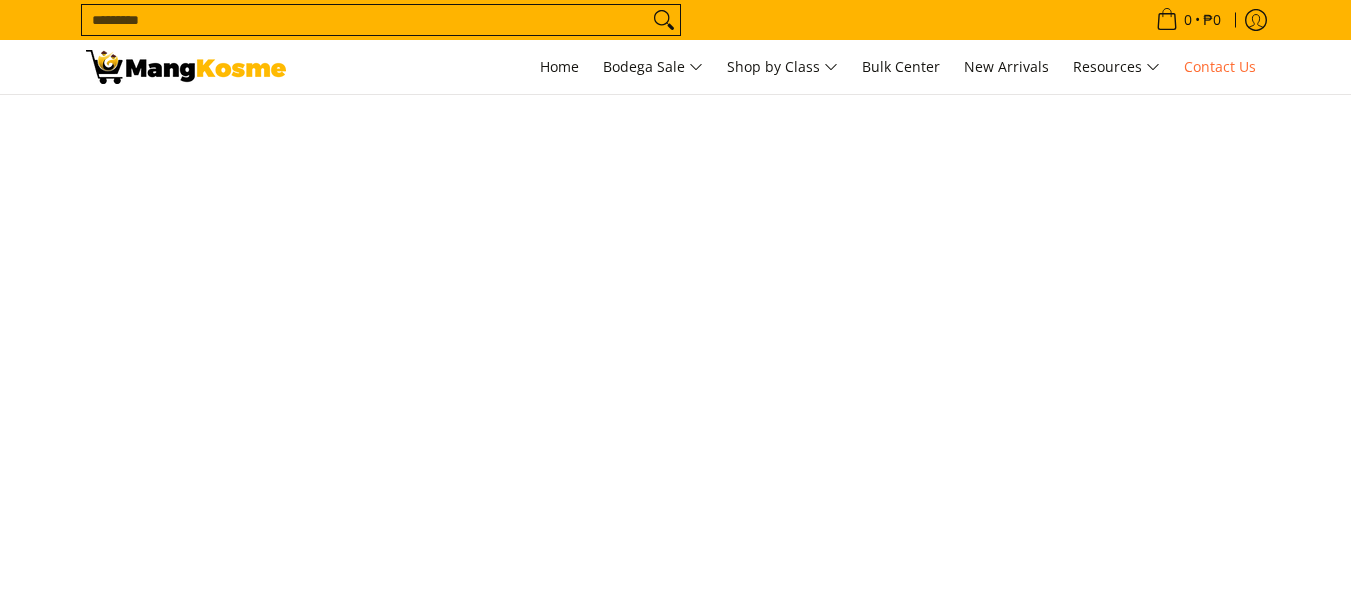 scroll, scrollTop: 0, scrollLeft: 0, axis: both 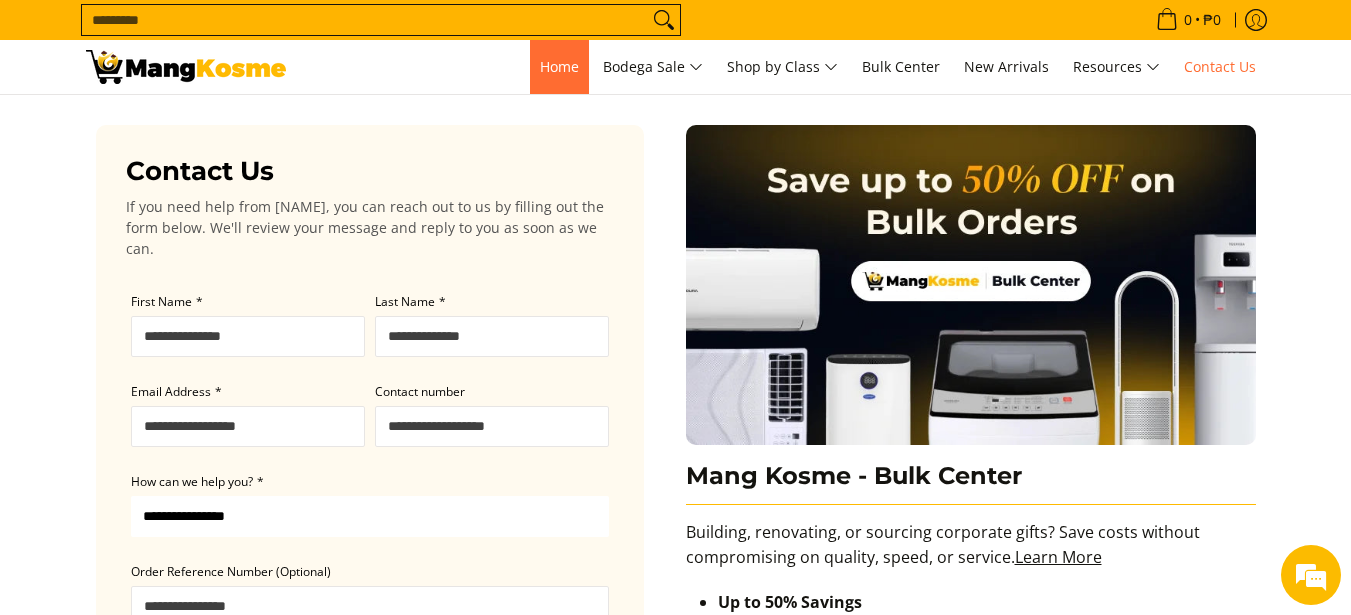 click on "Home" at bounding box center (559, 66) 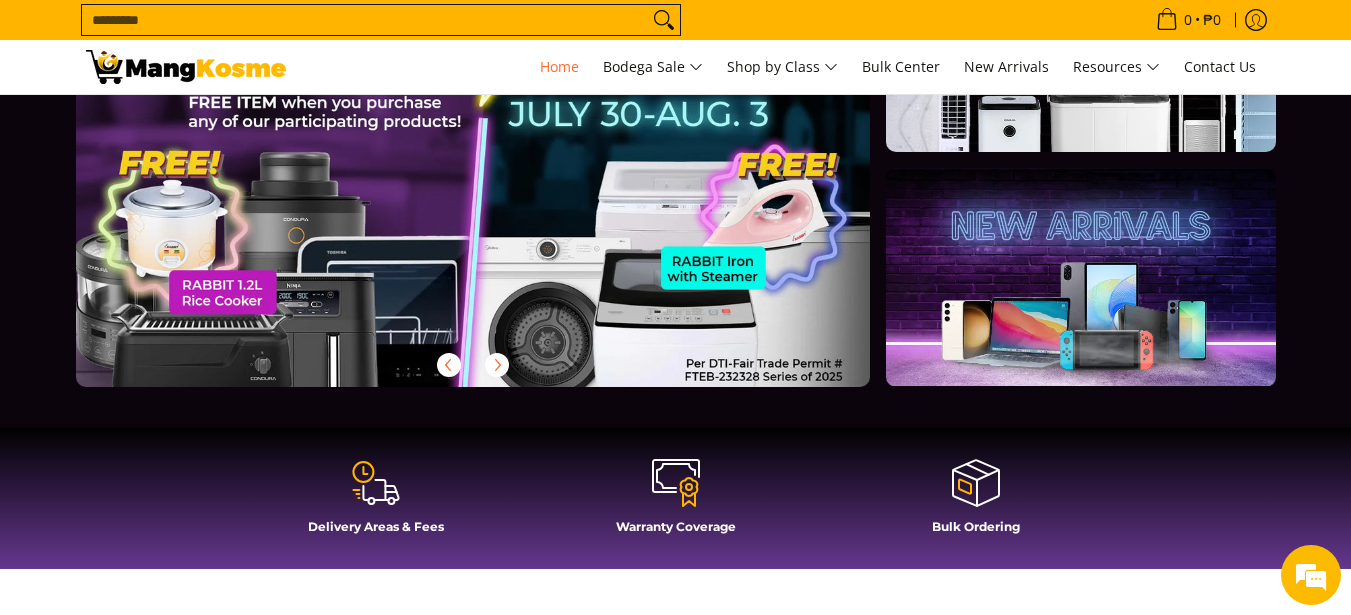 scroll, scrollTop: 500, scrollLeft: 0, axis: vertical 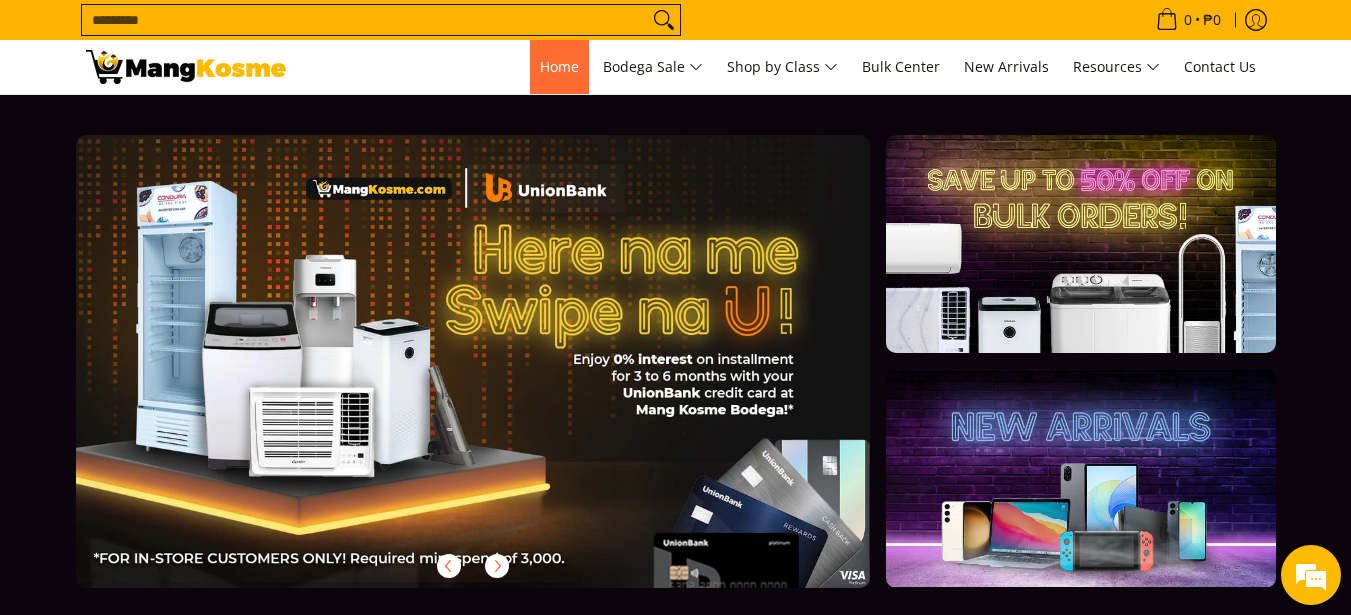 click on "Home" at bounding box center [559, 66] 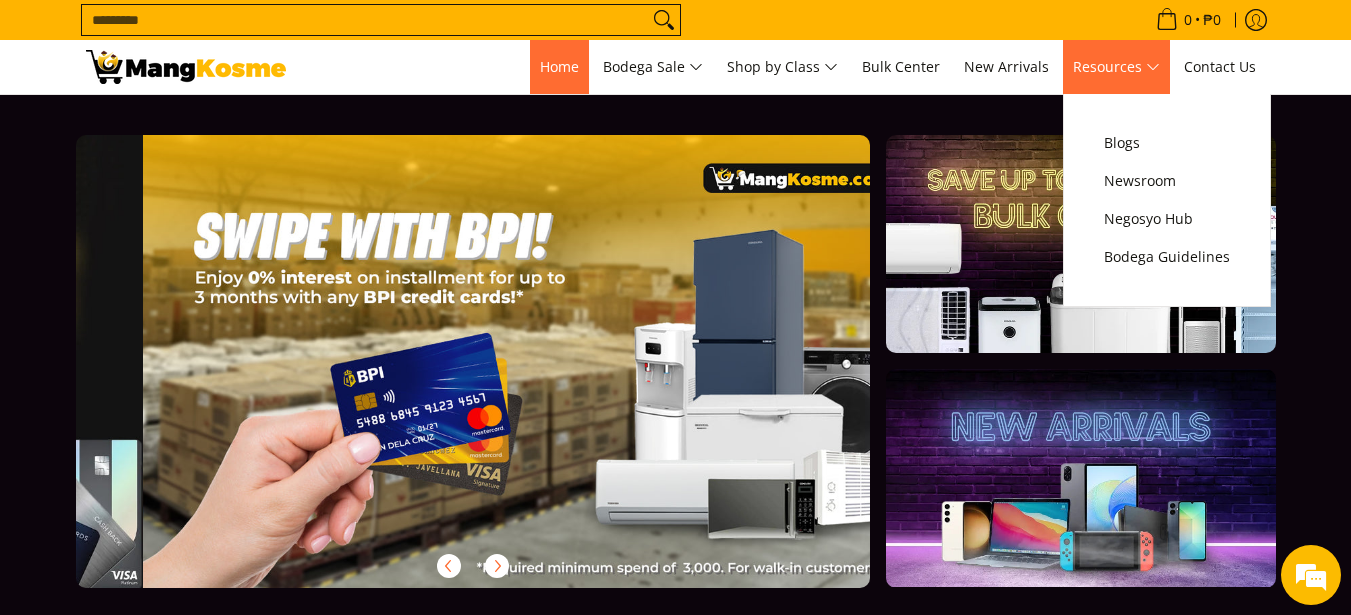 scroll, scrollTop: 0, scrollLeft: 2385, axis: horizontal 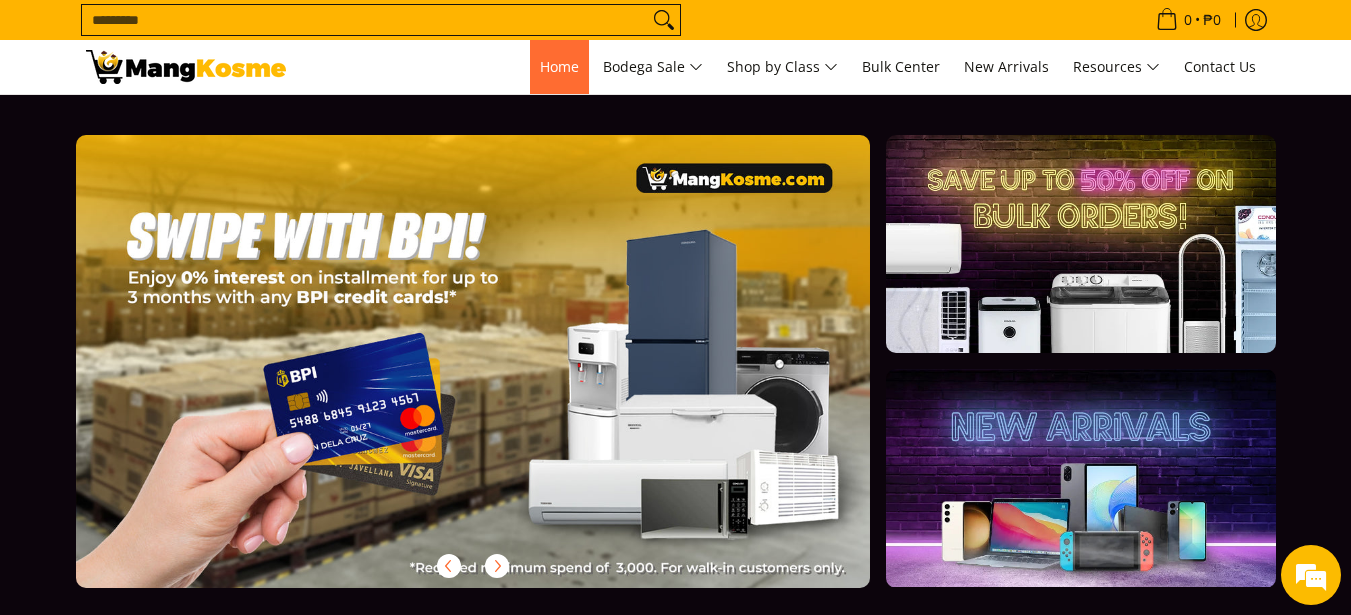 click on "Home" at bounding box center (559, 66) 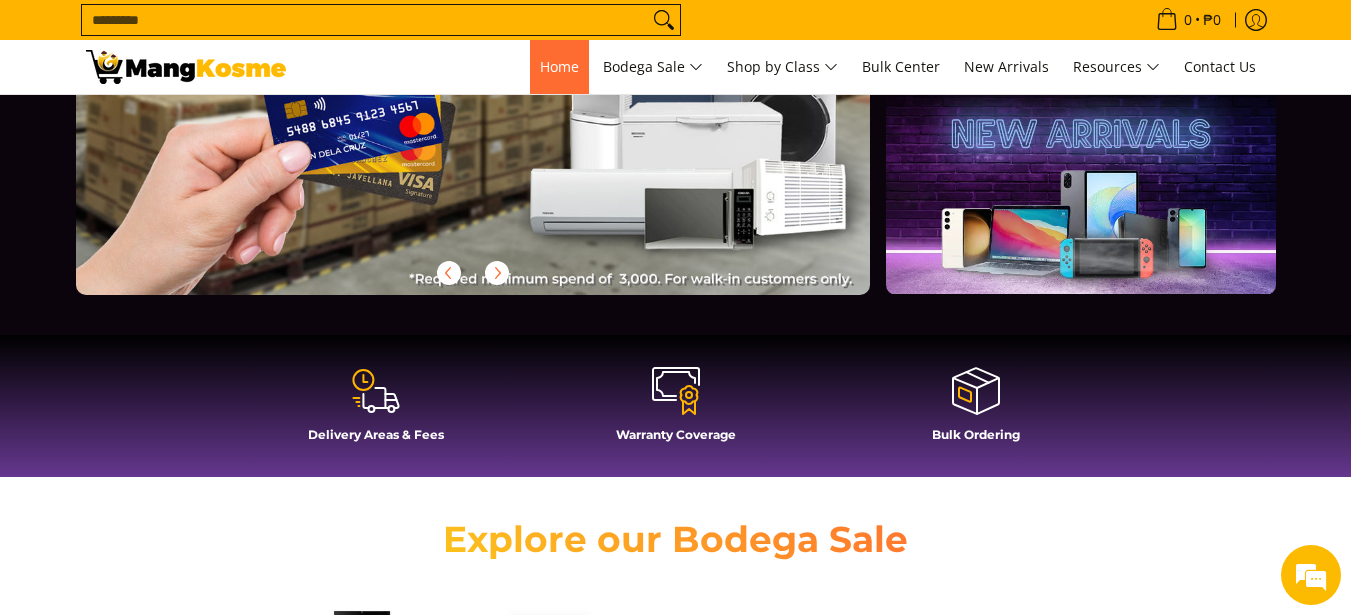 scroll, scrollTop: 300, scrollLeft: 0, axis: vertical 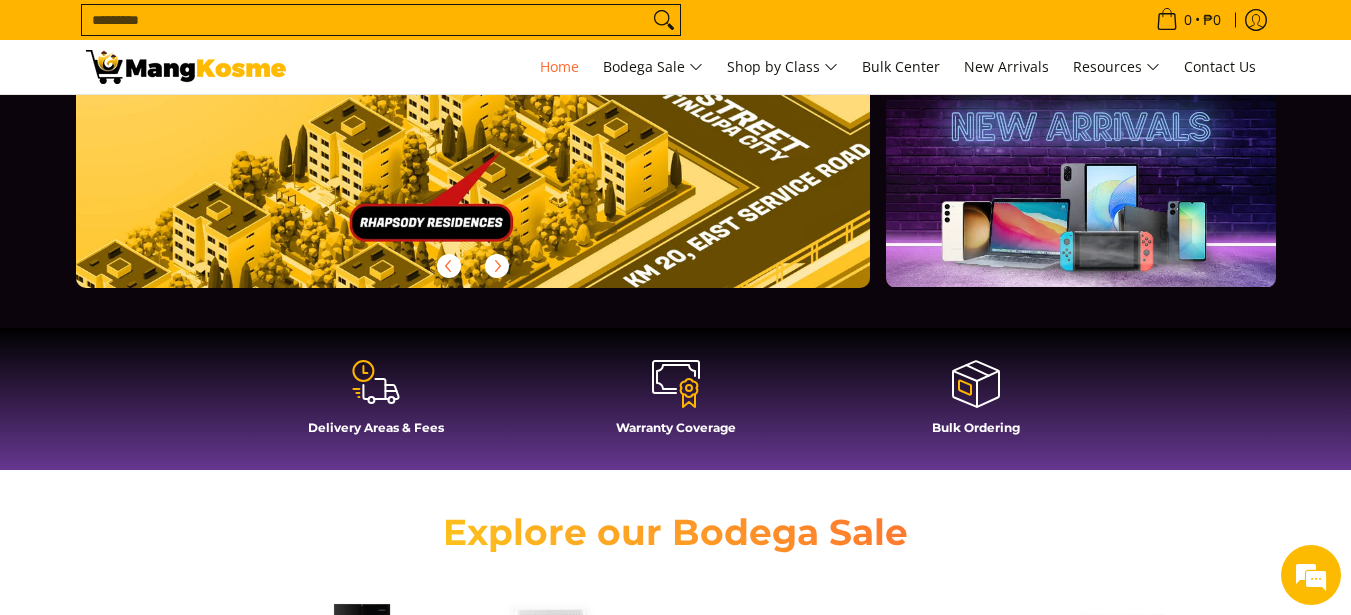 click 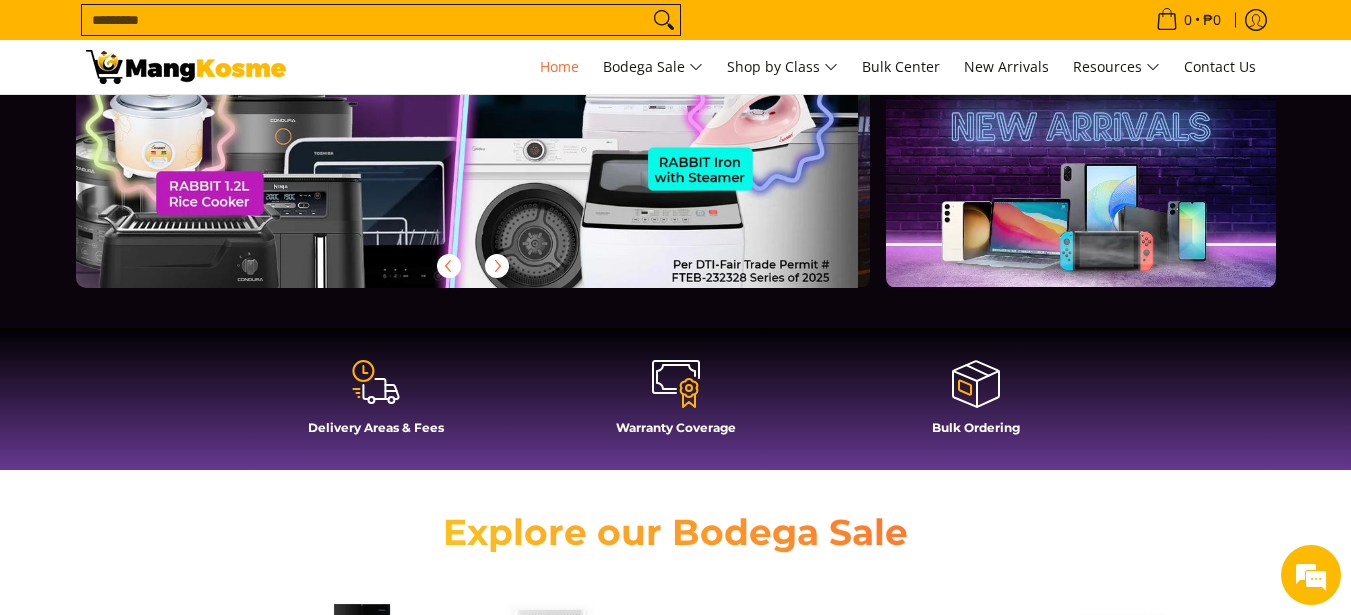 scroll, scrollTop: 0, scrollLeft: 1, axis: horizontal 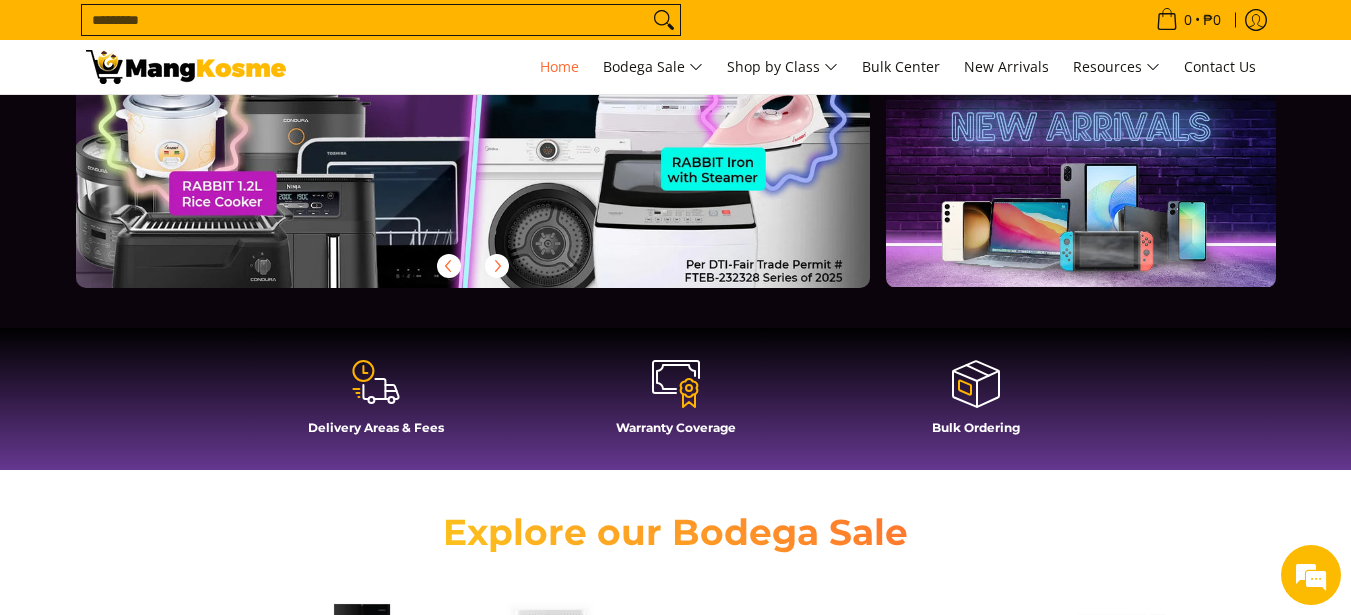 click 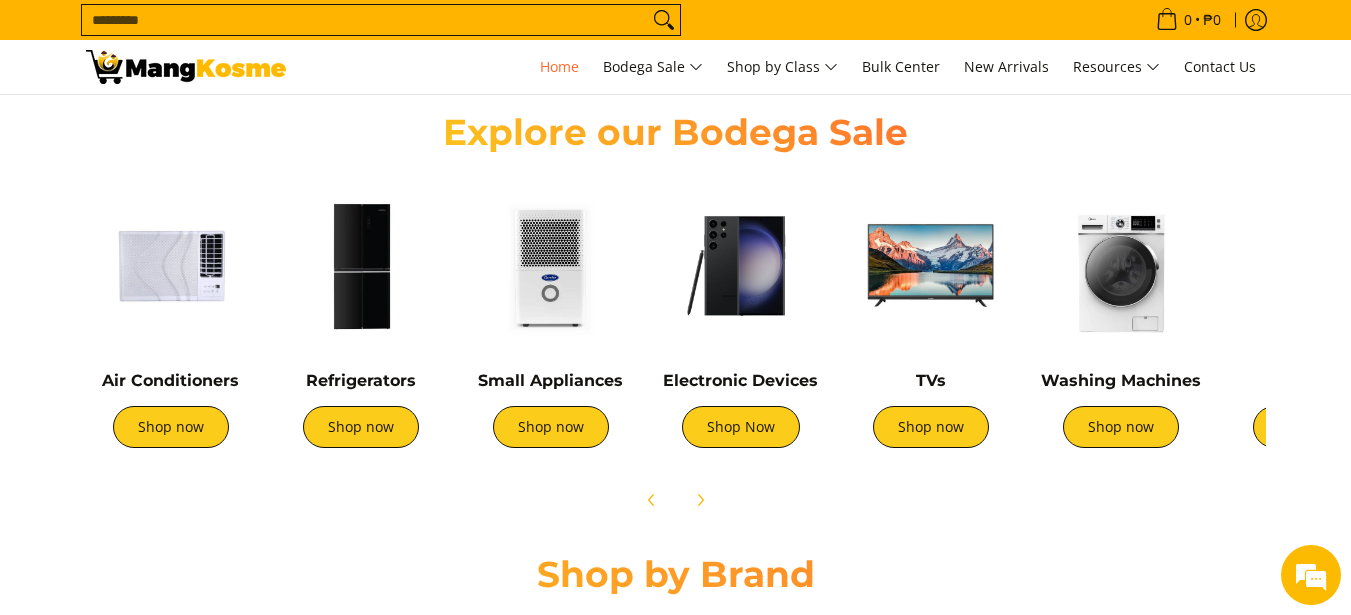 scroll, scrollTop: 974, scrollLeft: 0, axis: vertical 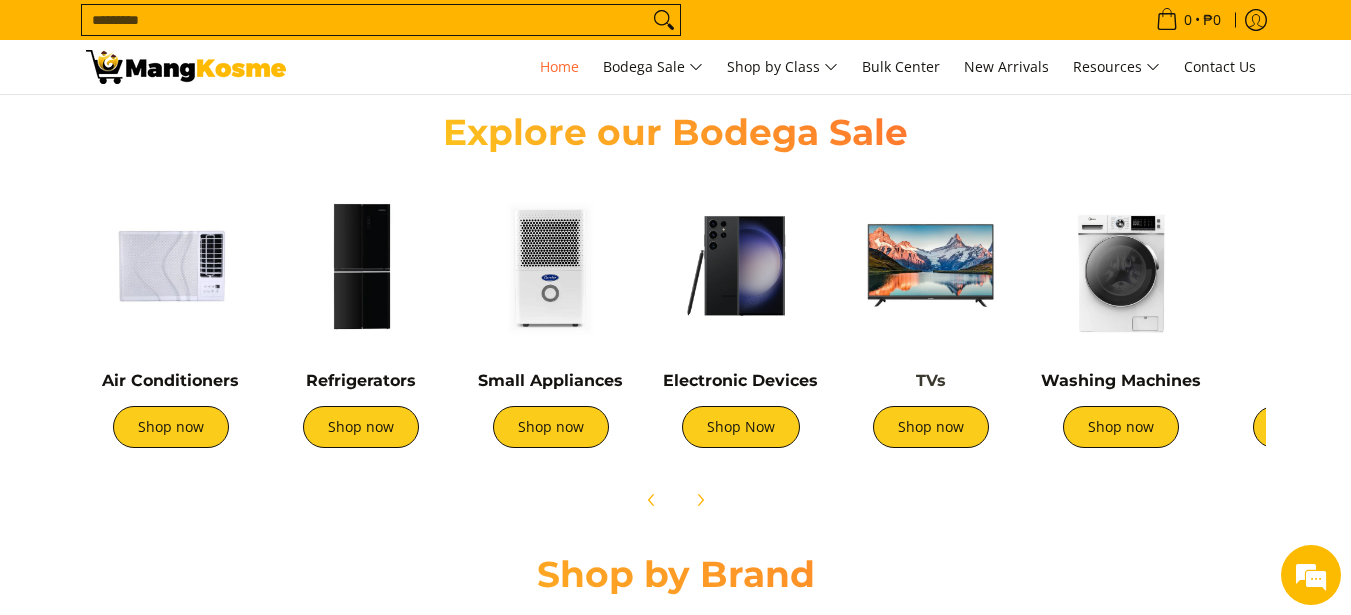 click on "TVs" at bounding box center (931, 380) 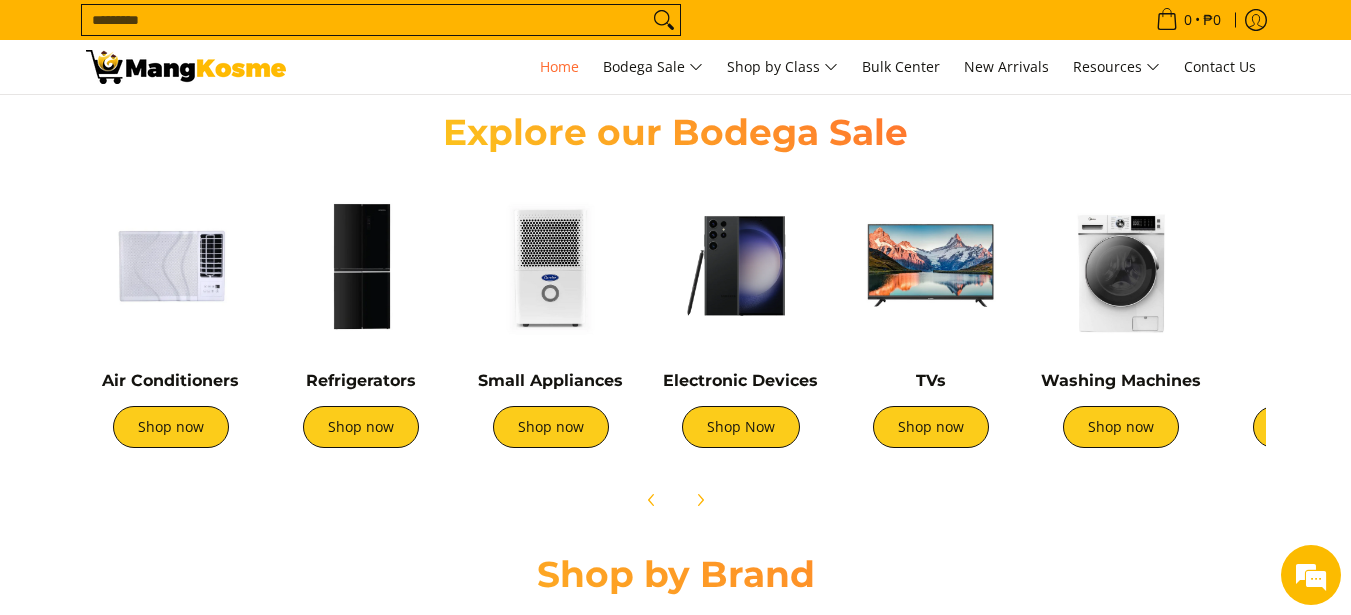 click at bounding box center [931, 266] 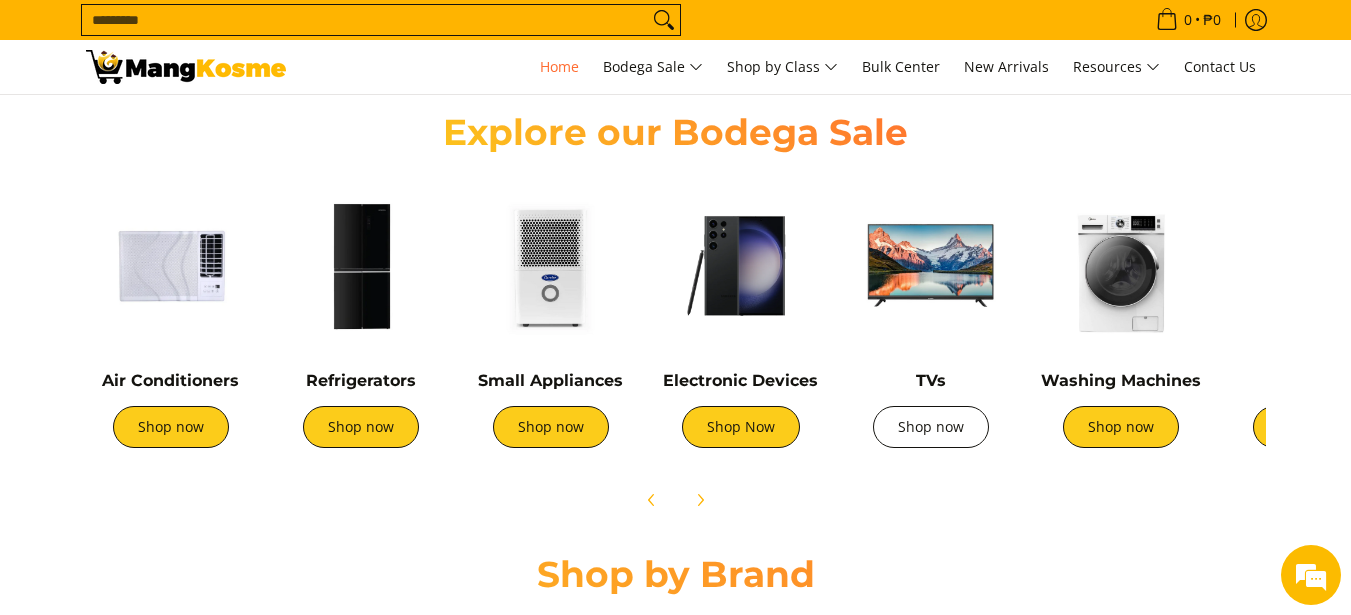 click on "Shop now" at bounding box center [931, 427] 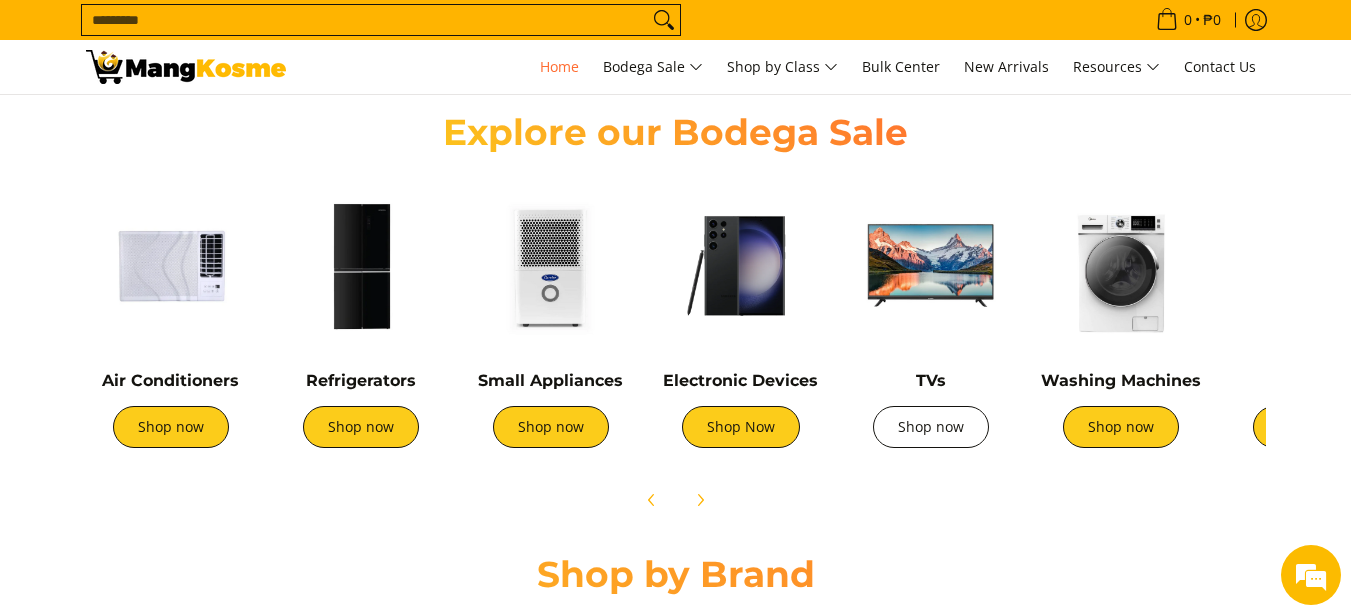 scroll, scrollTop: 0, scrollLeft: 1590, axis: horizontal 